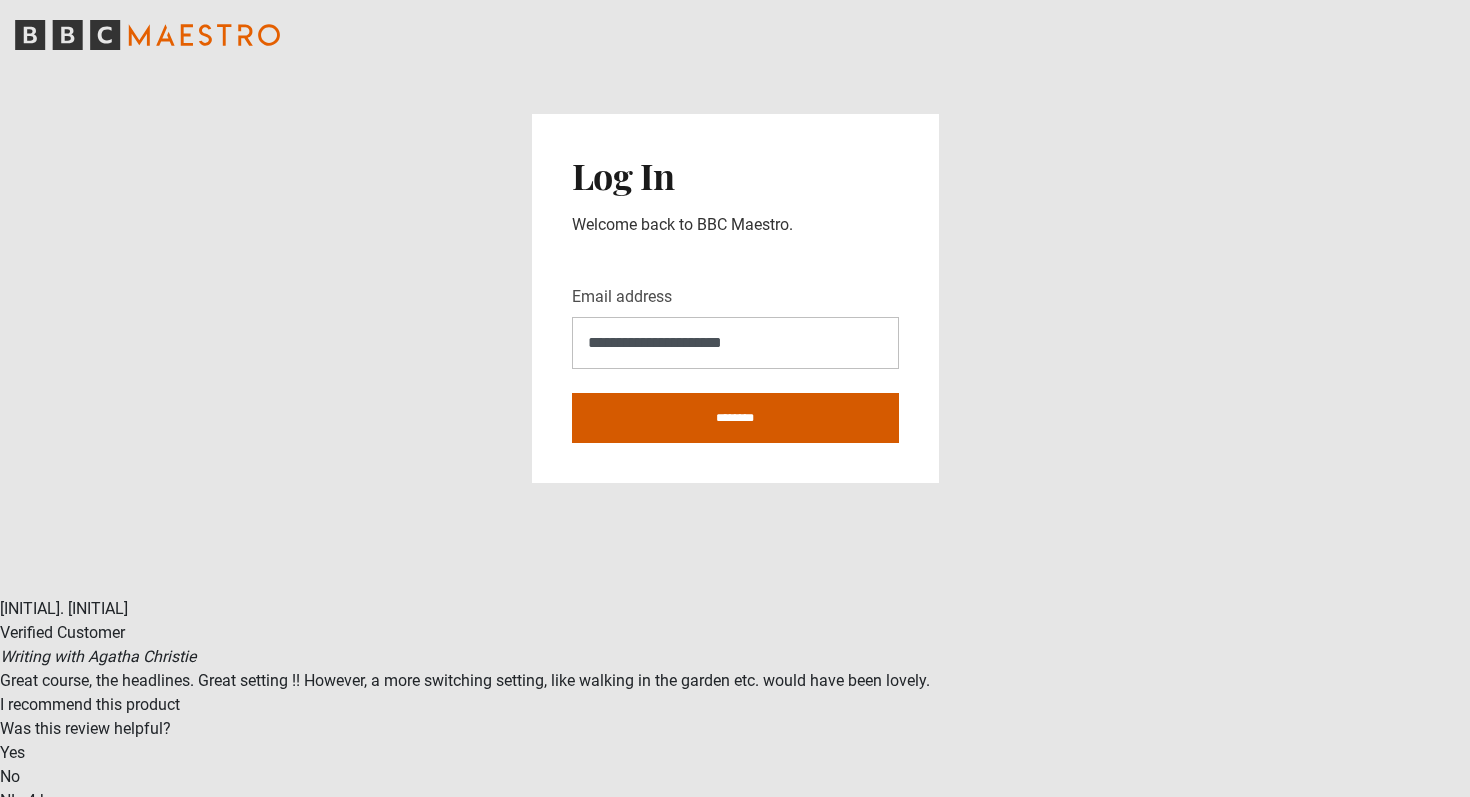 scroll, scrollTop: 0, scrollLeft: 0, axis: both 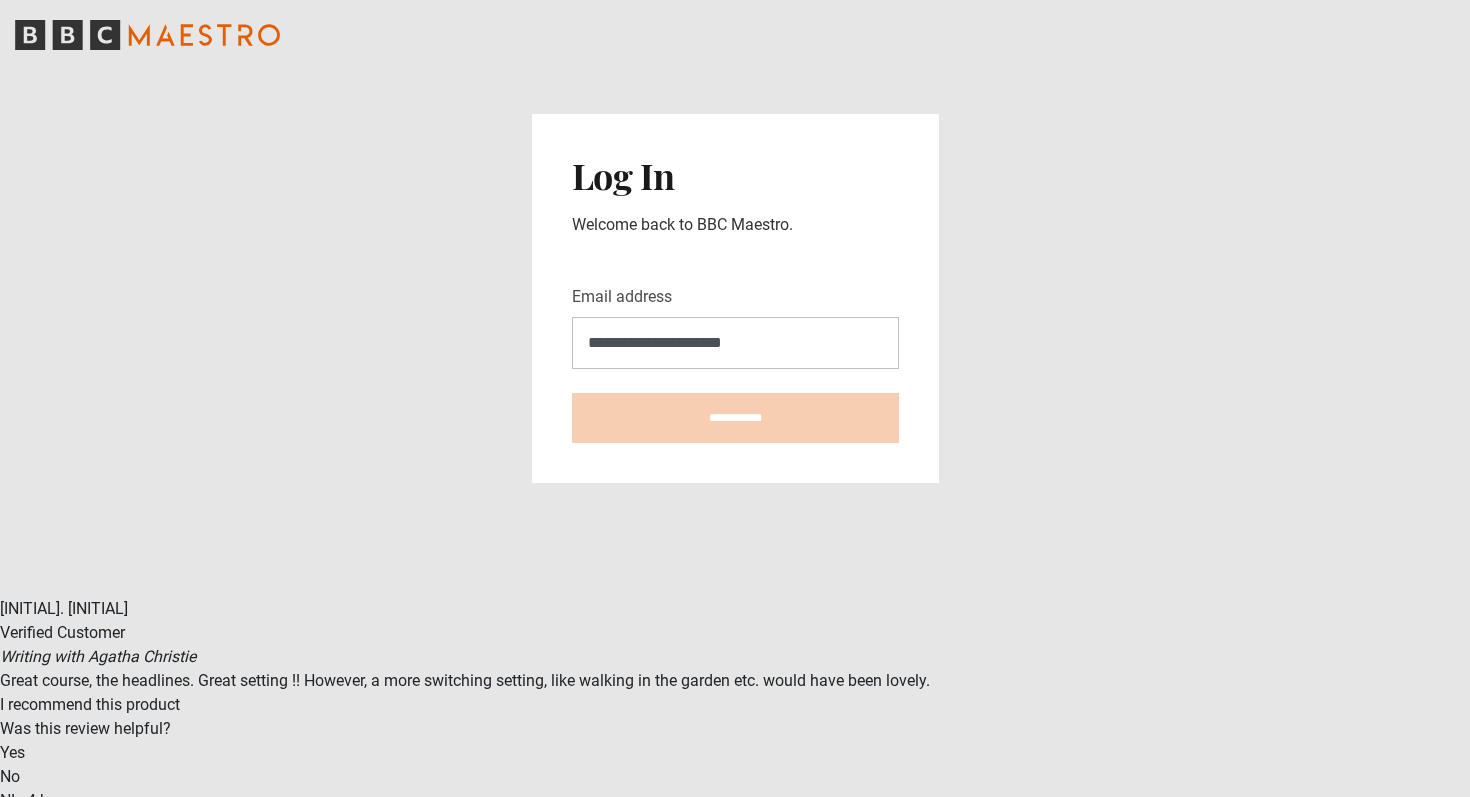type on "**********" 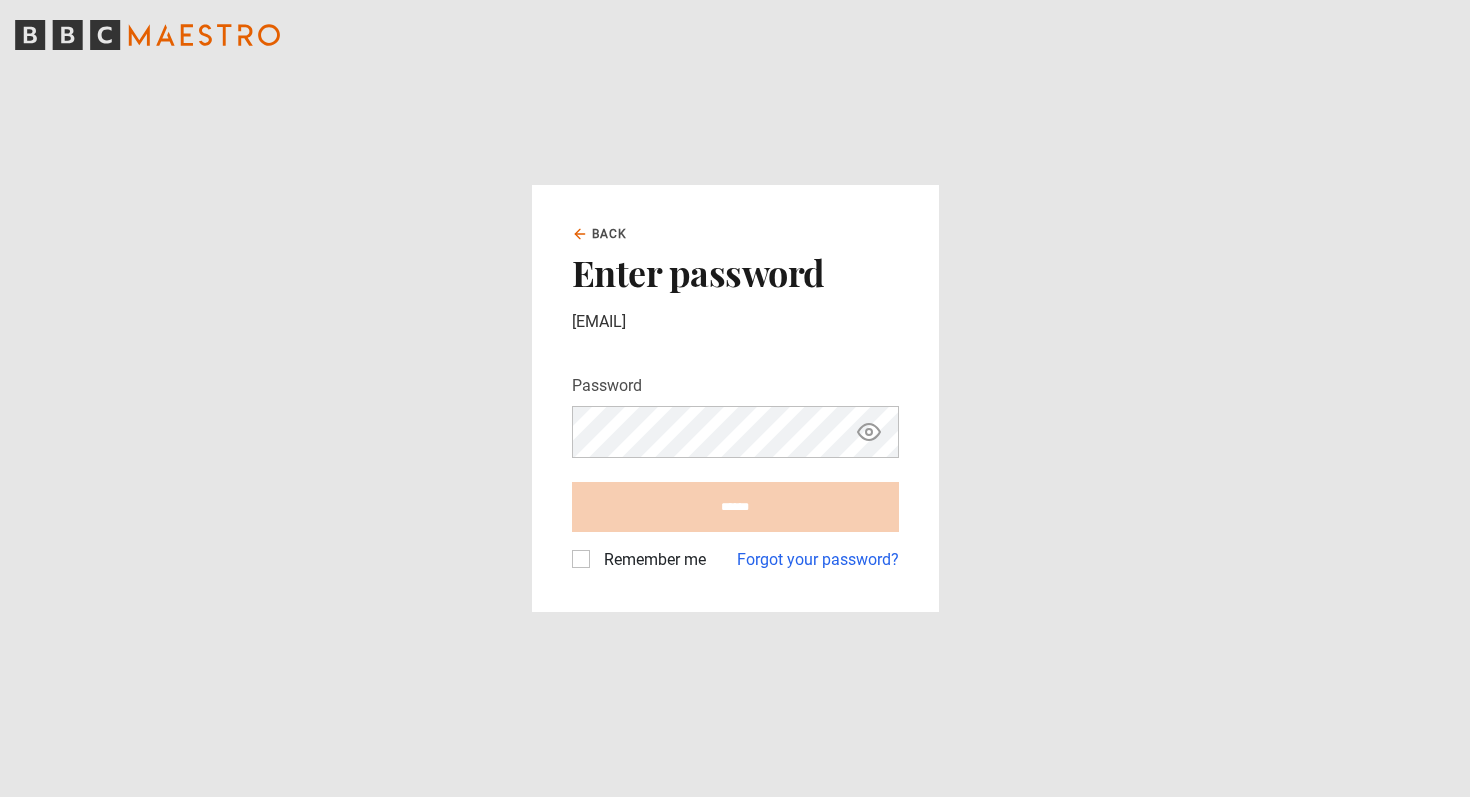 scroll, scrollTop: 0, scrollLeft: 0, axis: both 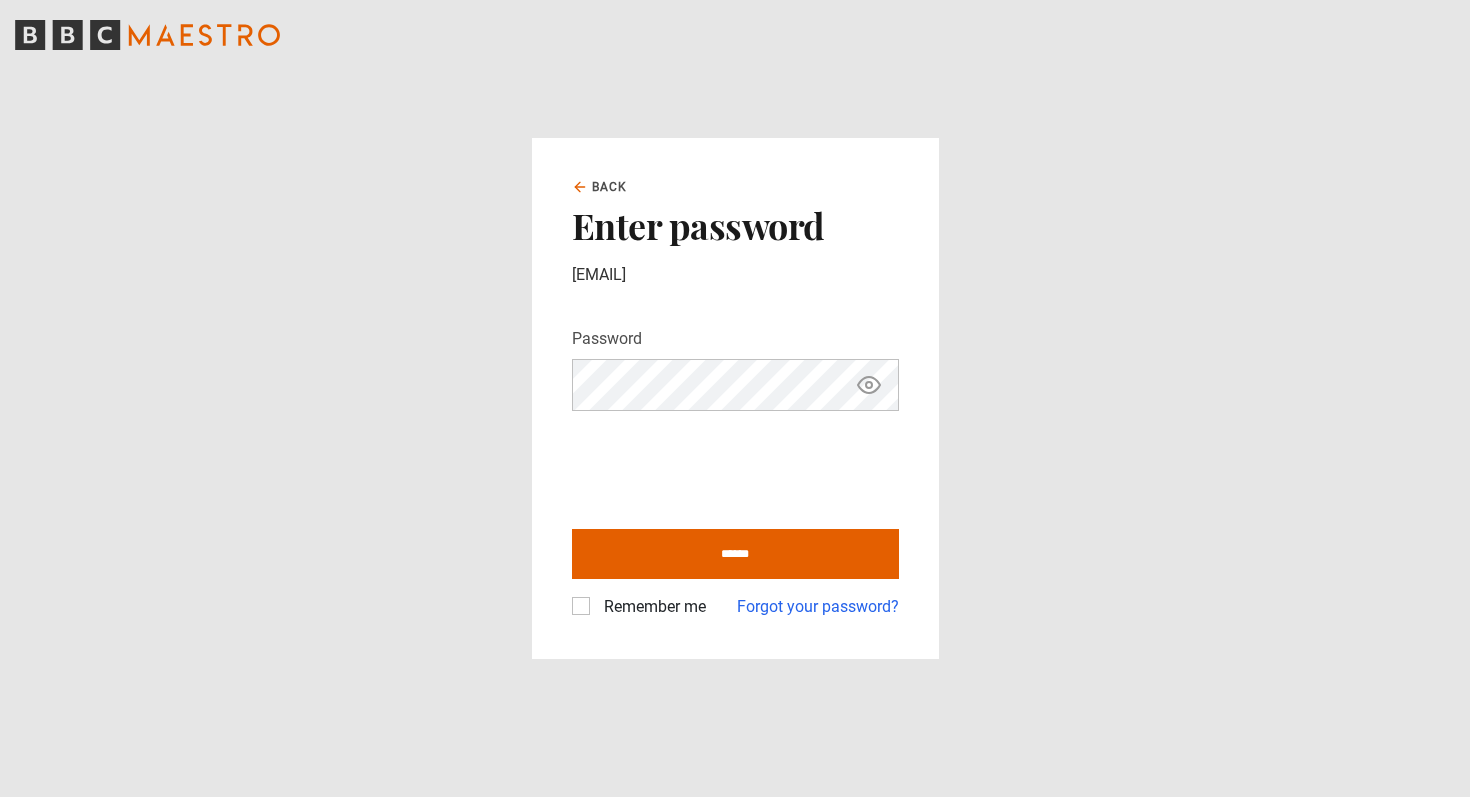 click on "Remember me" at bounding box center (651, 607) 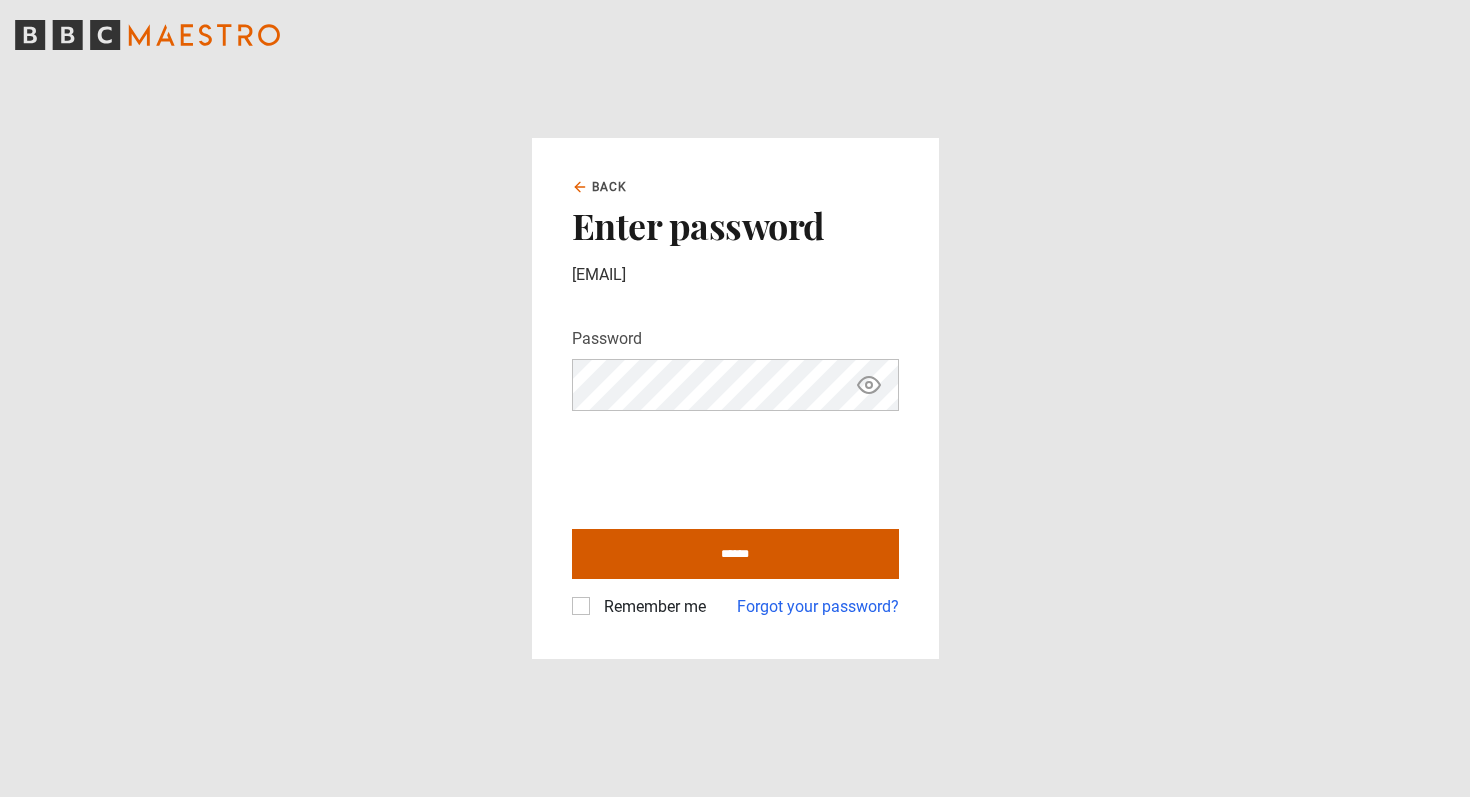 click on "******" at bounding box center (735, 554) 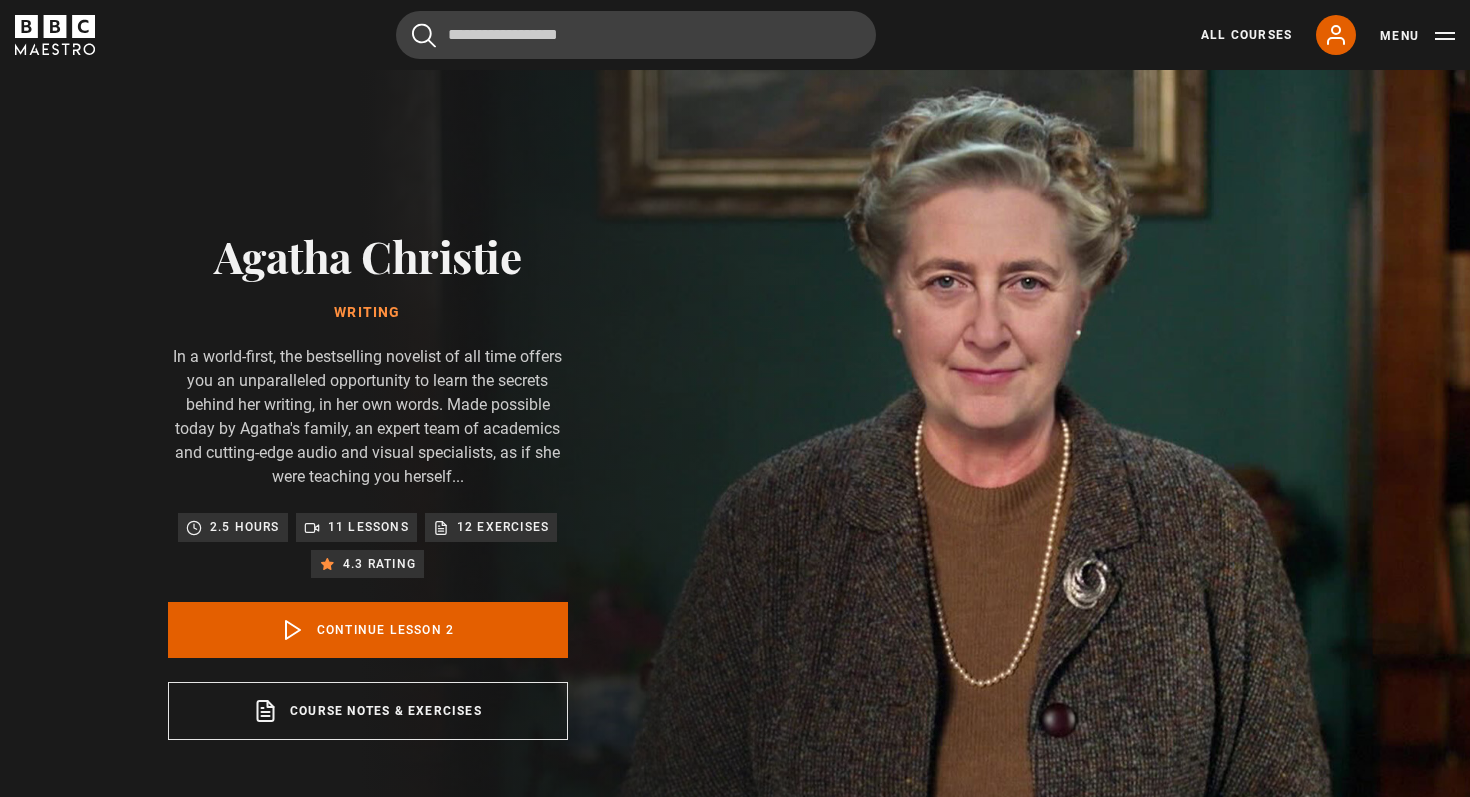 scroll, scrollTop: 940, scrollLeft: 0, axis: vertical 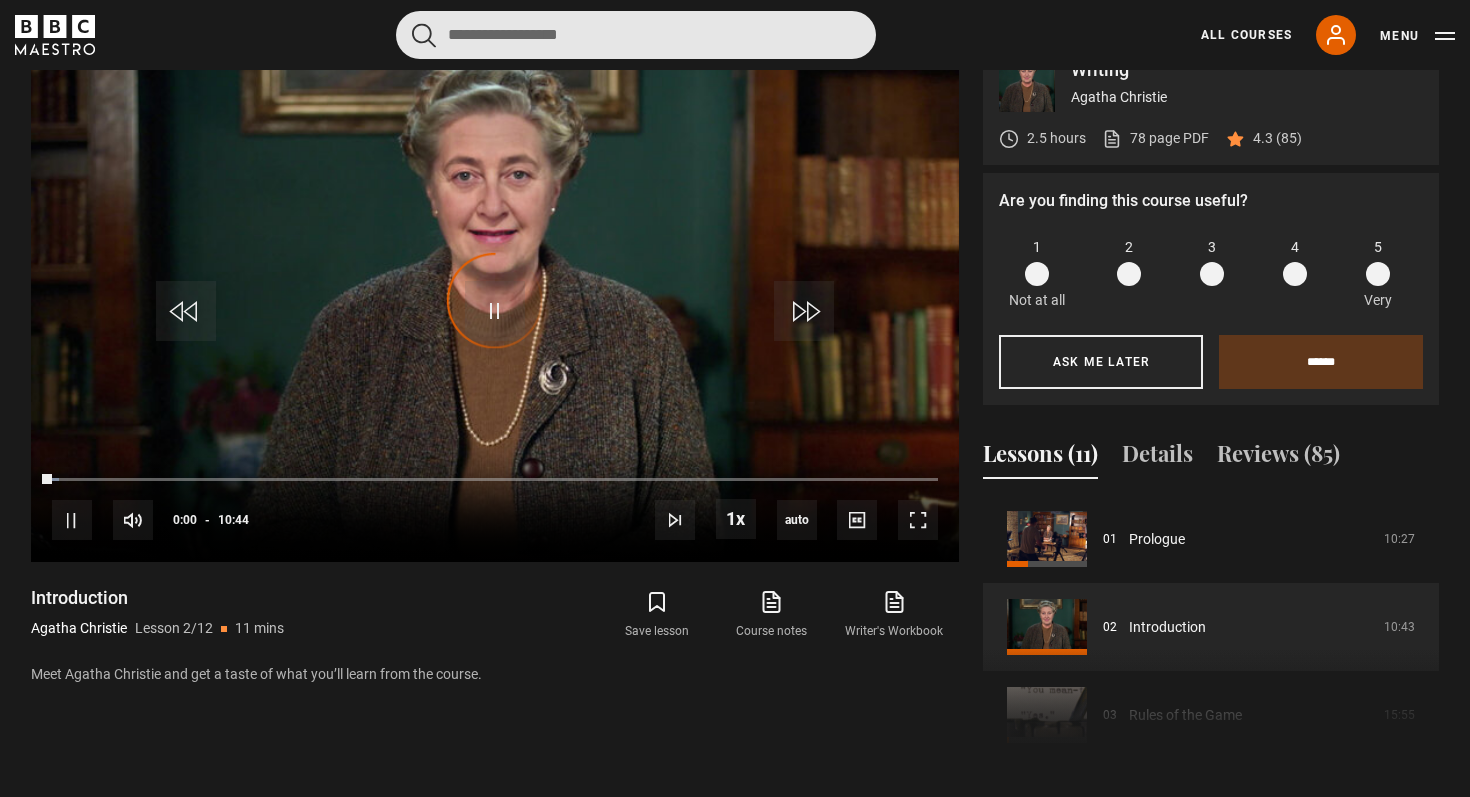 click at bounding box center [636, 35] 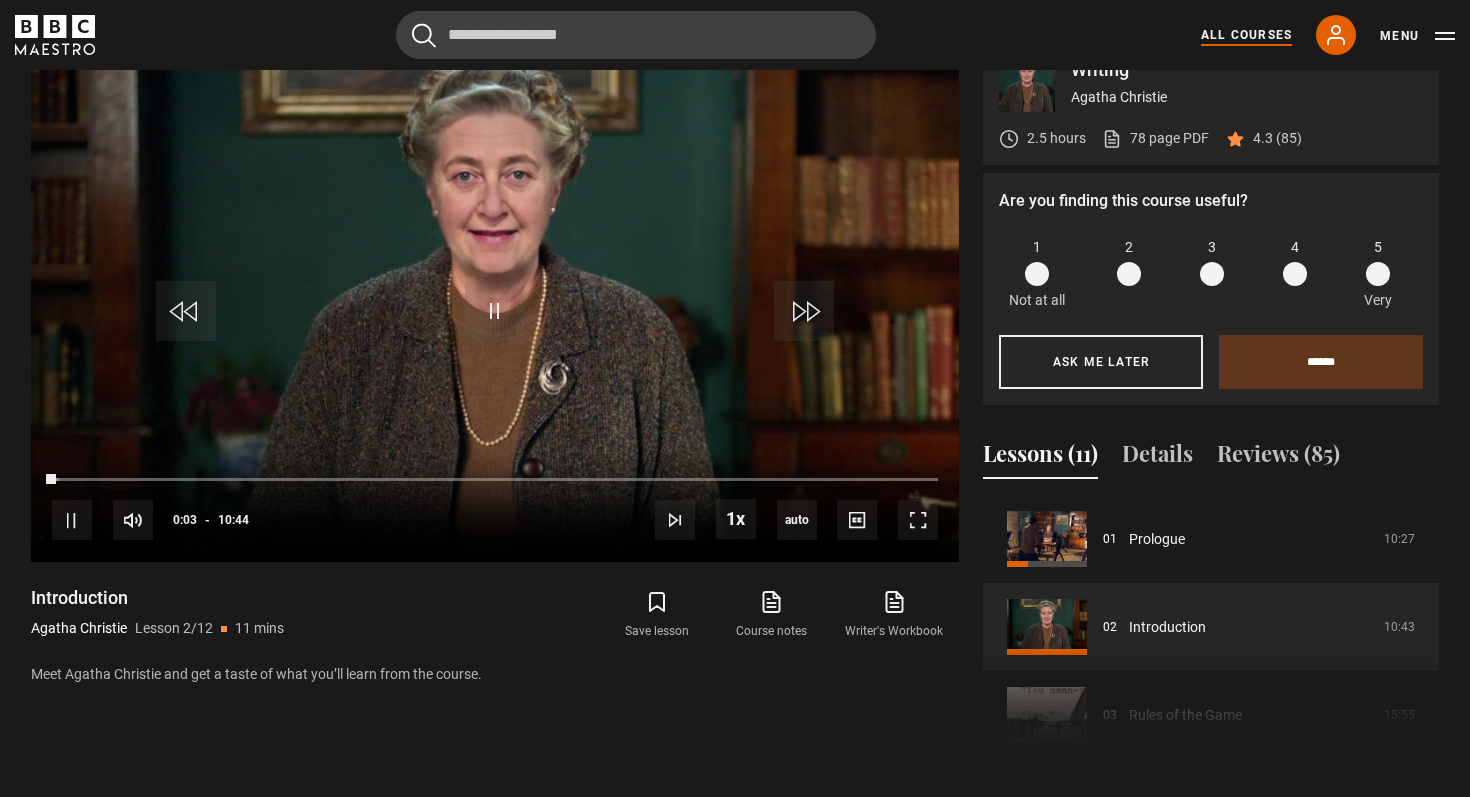 click on "All Courses" at bounding box center (1246, 35) 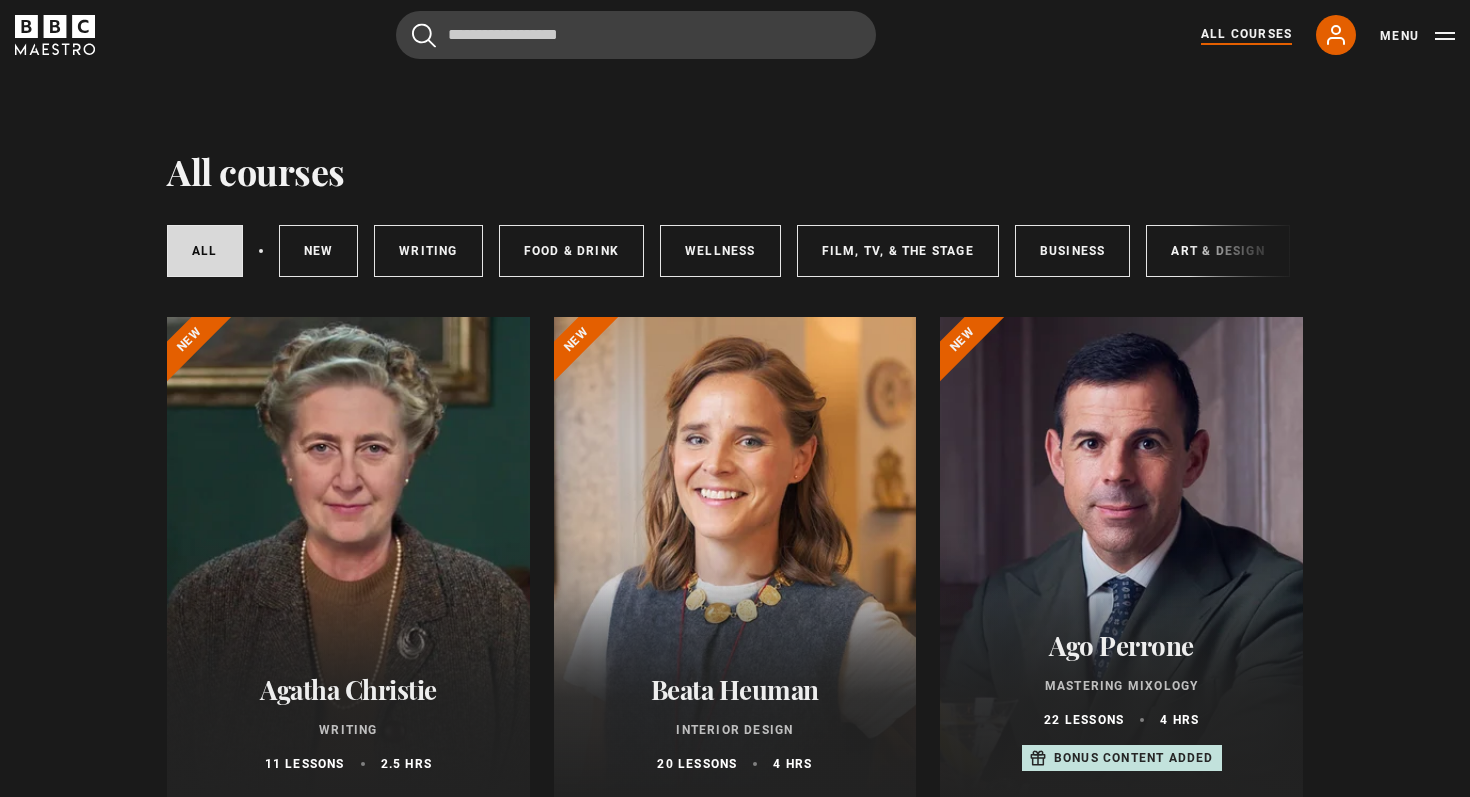 scroll, scrollTop: 0, scrollLeft: 0, axis: both 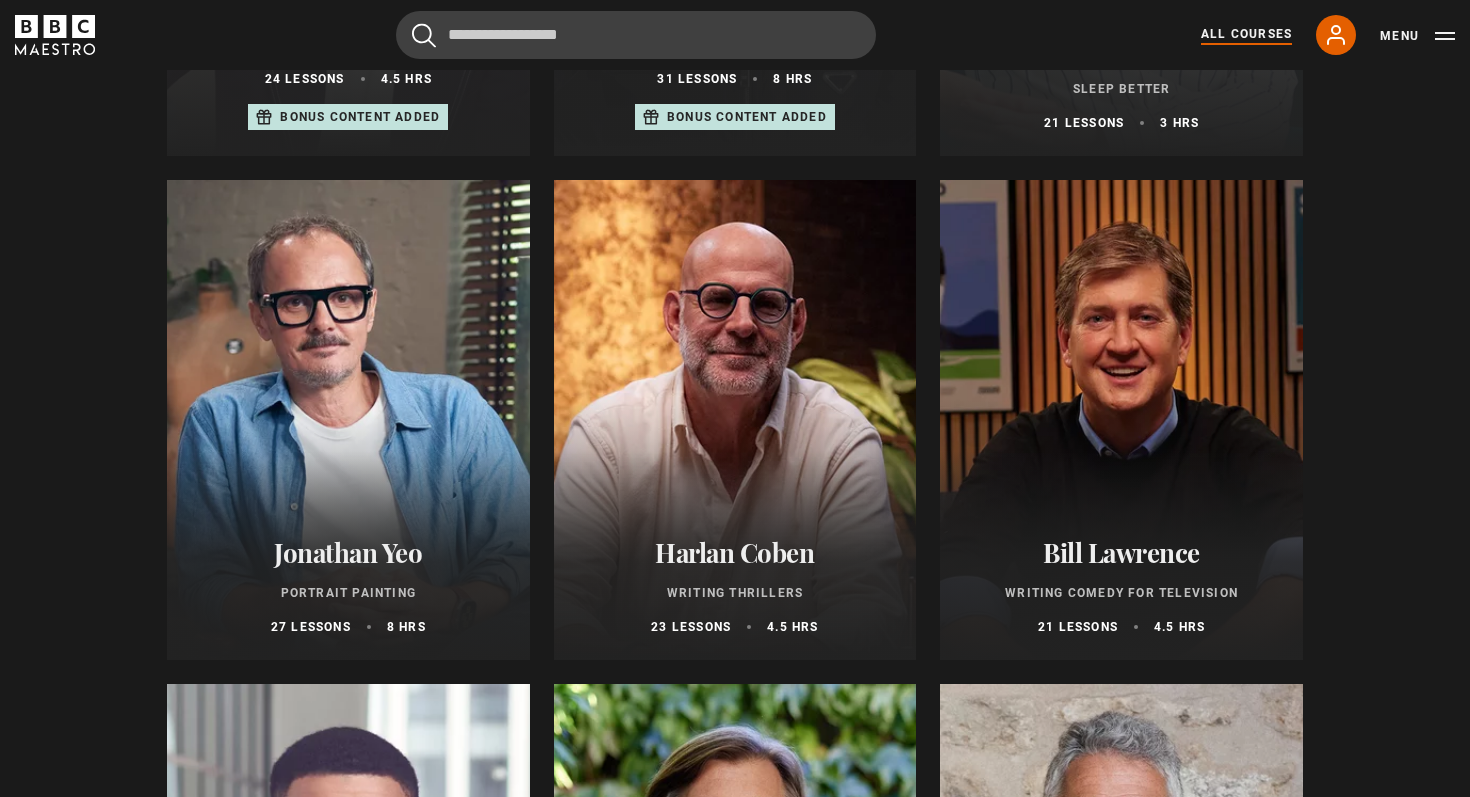 click on "Harlan Coben
Writing Thrillers
23 lessons
4.5 hrs" at bounding box center (735, 586) 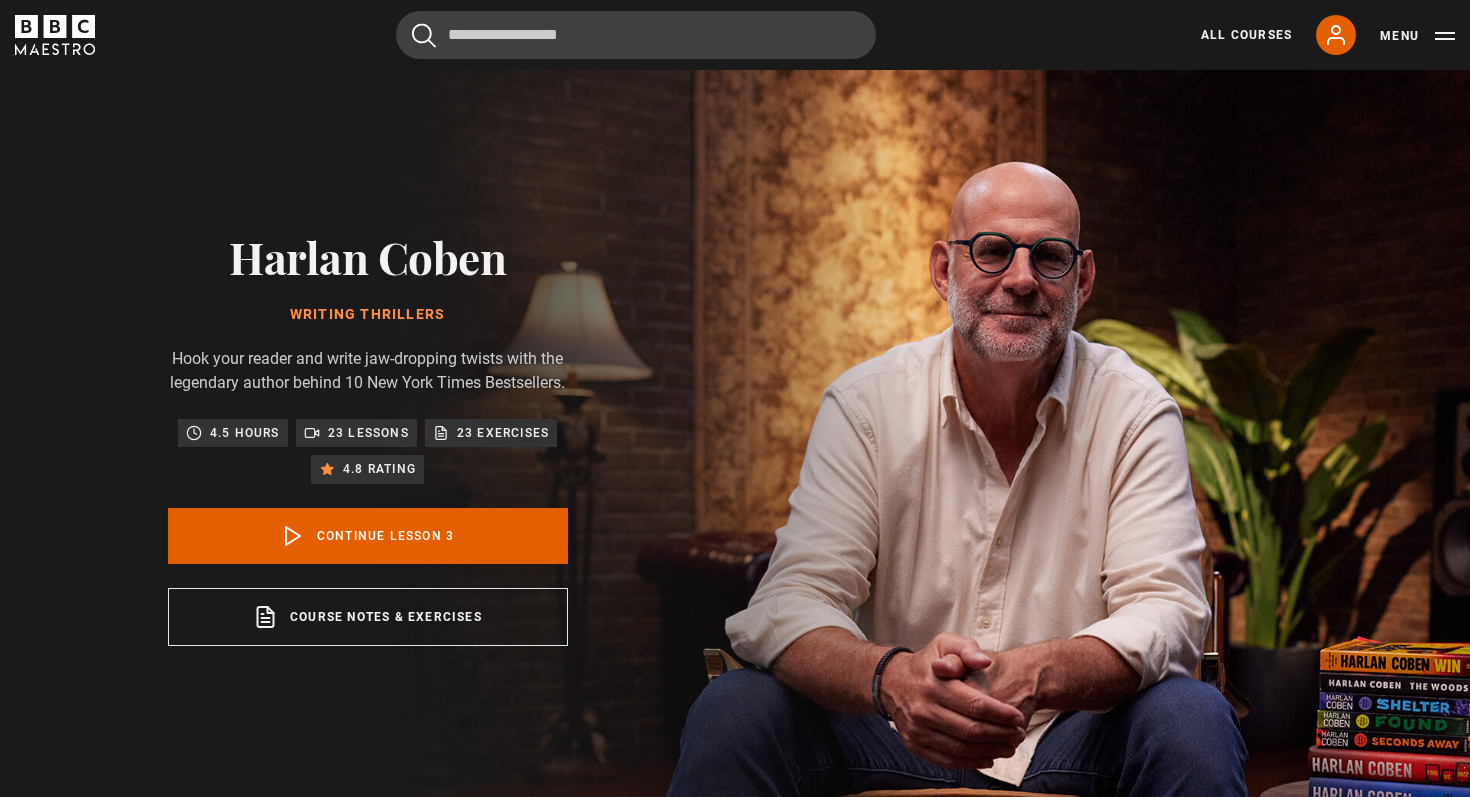 scroll, scrollTop: 847, scrollLeft: 0, axis: vertical 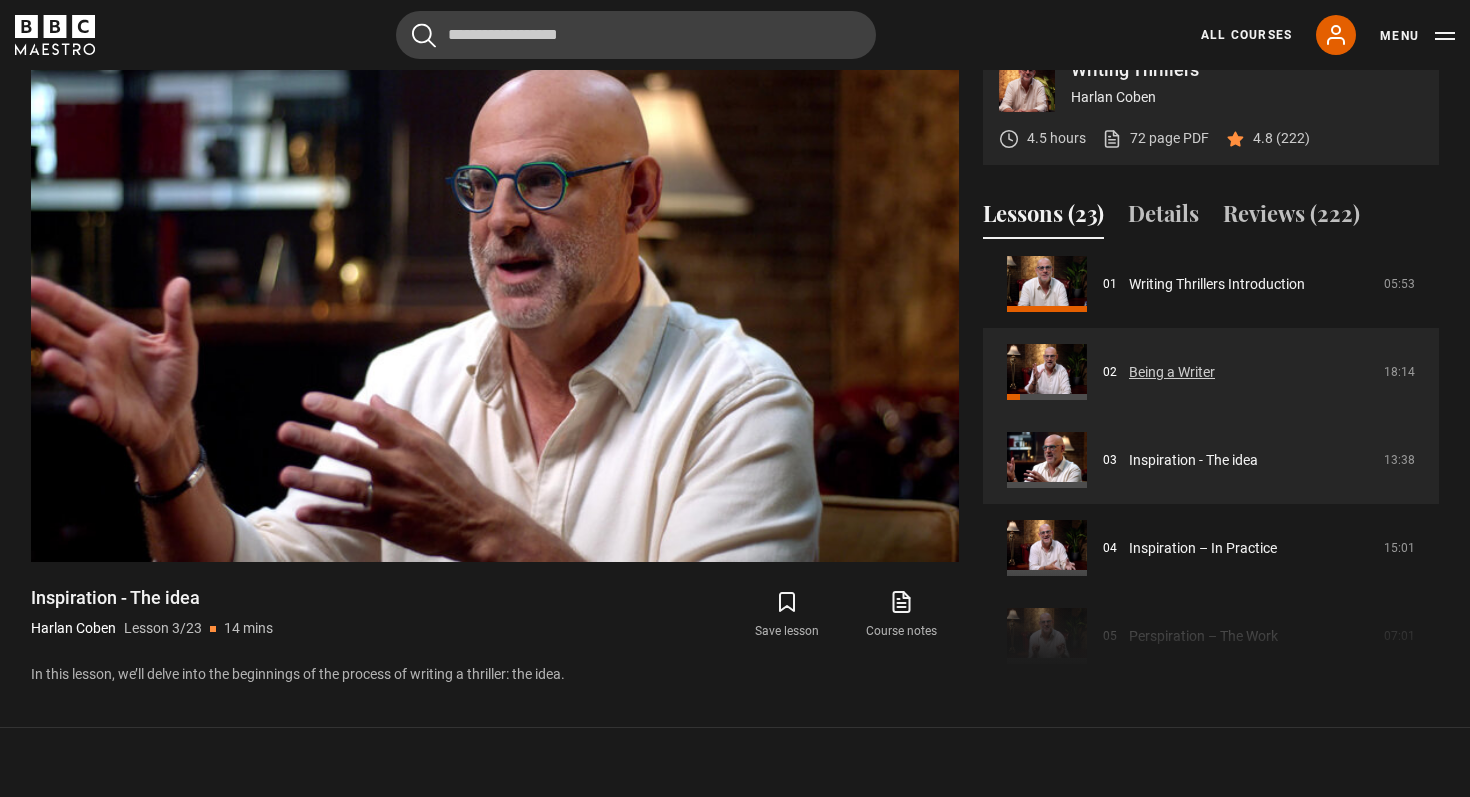click on "Being a Writer" at bounding box center (1172, 372) 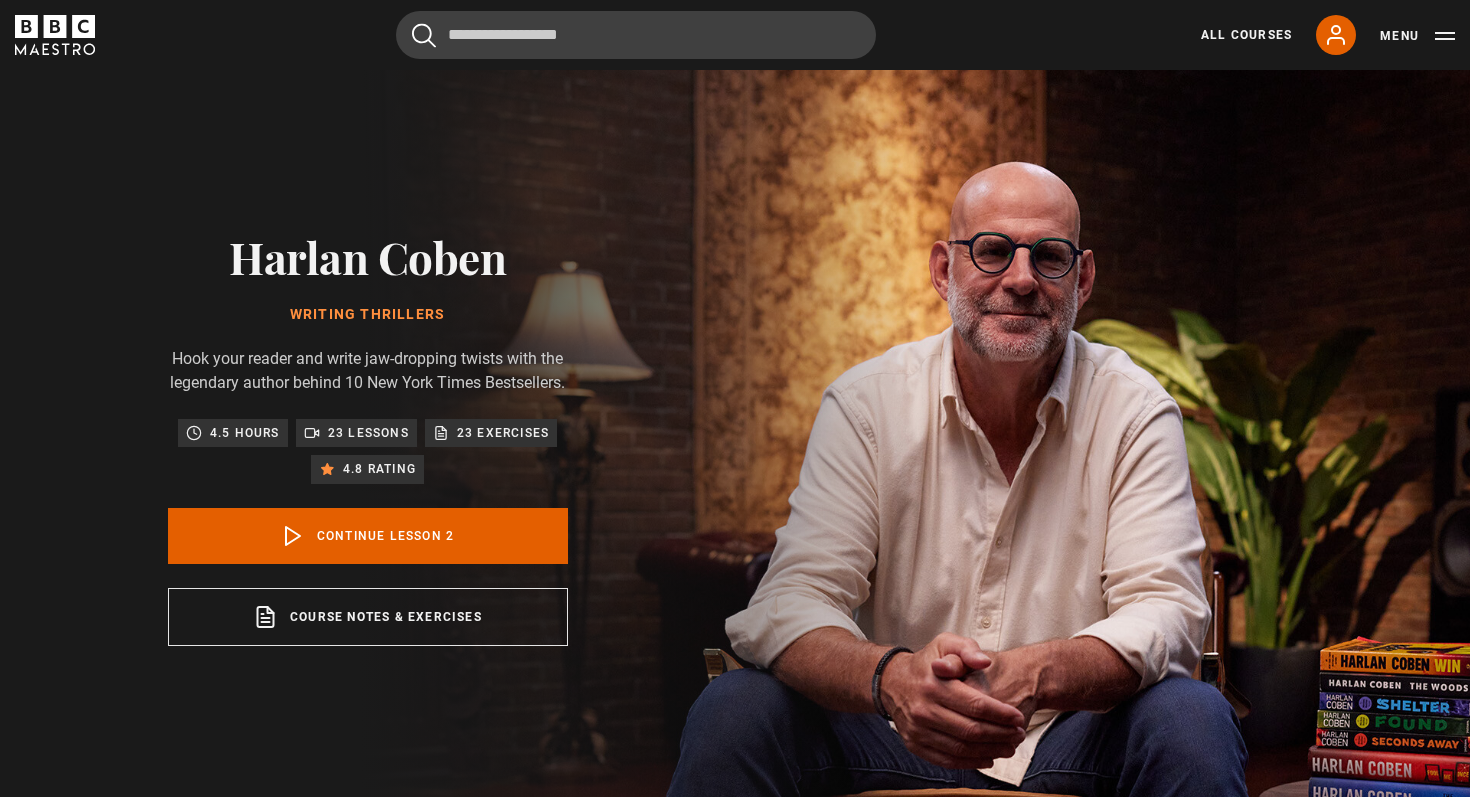 scroll, scrollTop: 847, scrollLeft: 0, axis: vertical 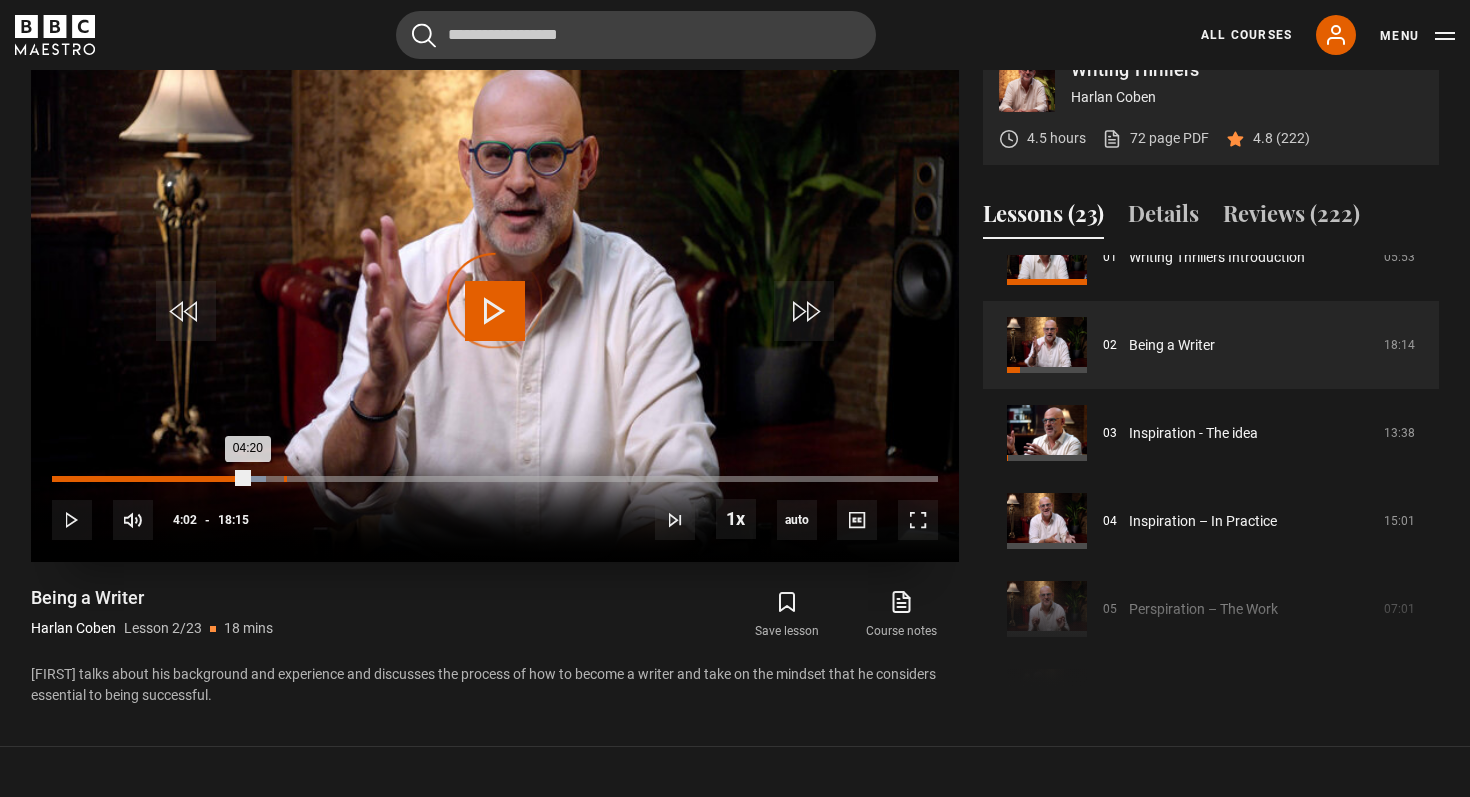 drag, startPoint x: 212, startPoint y: 476, endPoint x: 288, endPoint y: 479, distance: 76.05919 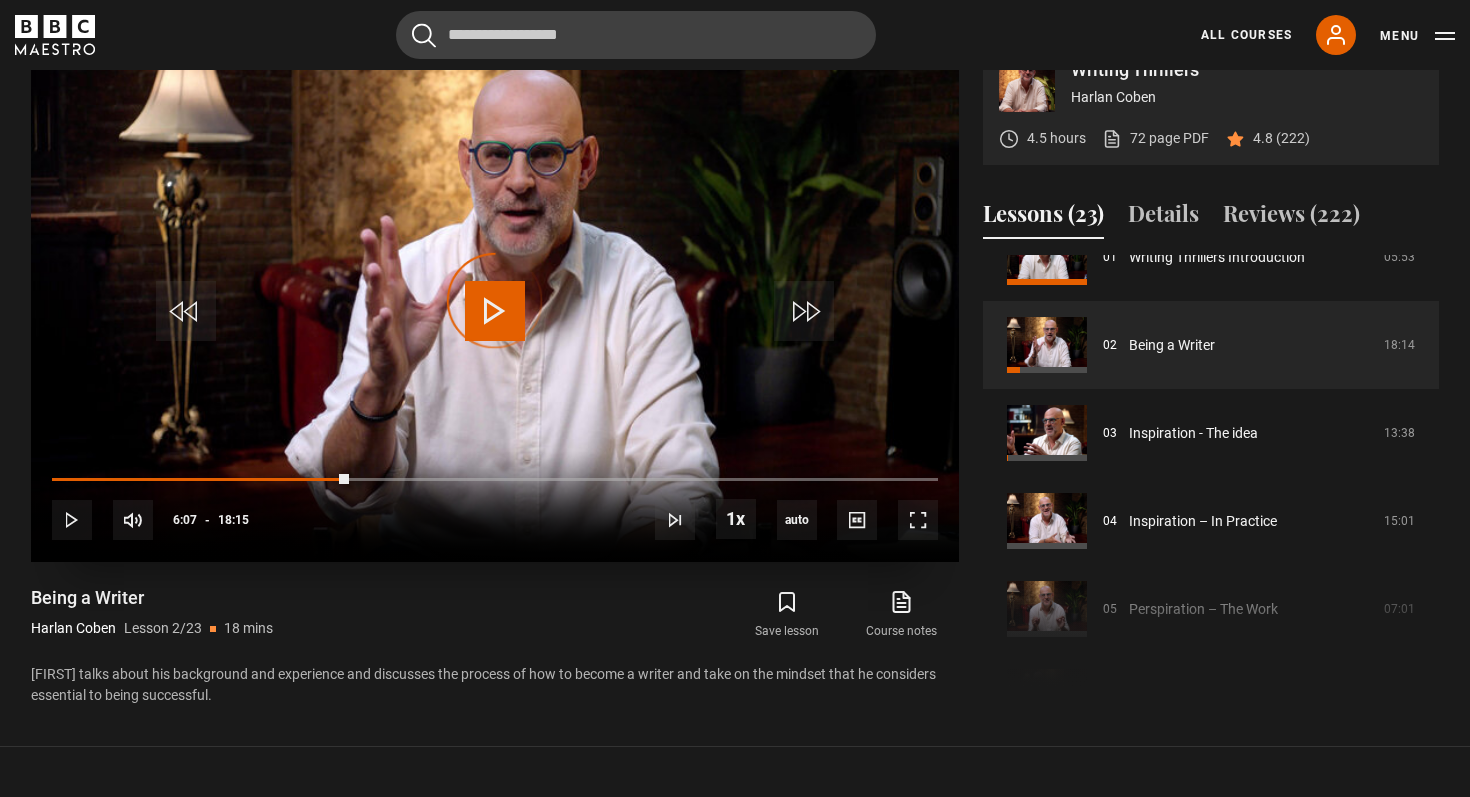 drag, startPoint x: 310, startPoint y: 474, endPoint x: 528, endPoint y: 473, distance: 218.00229 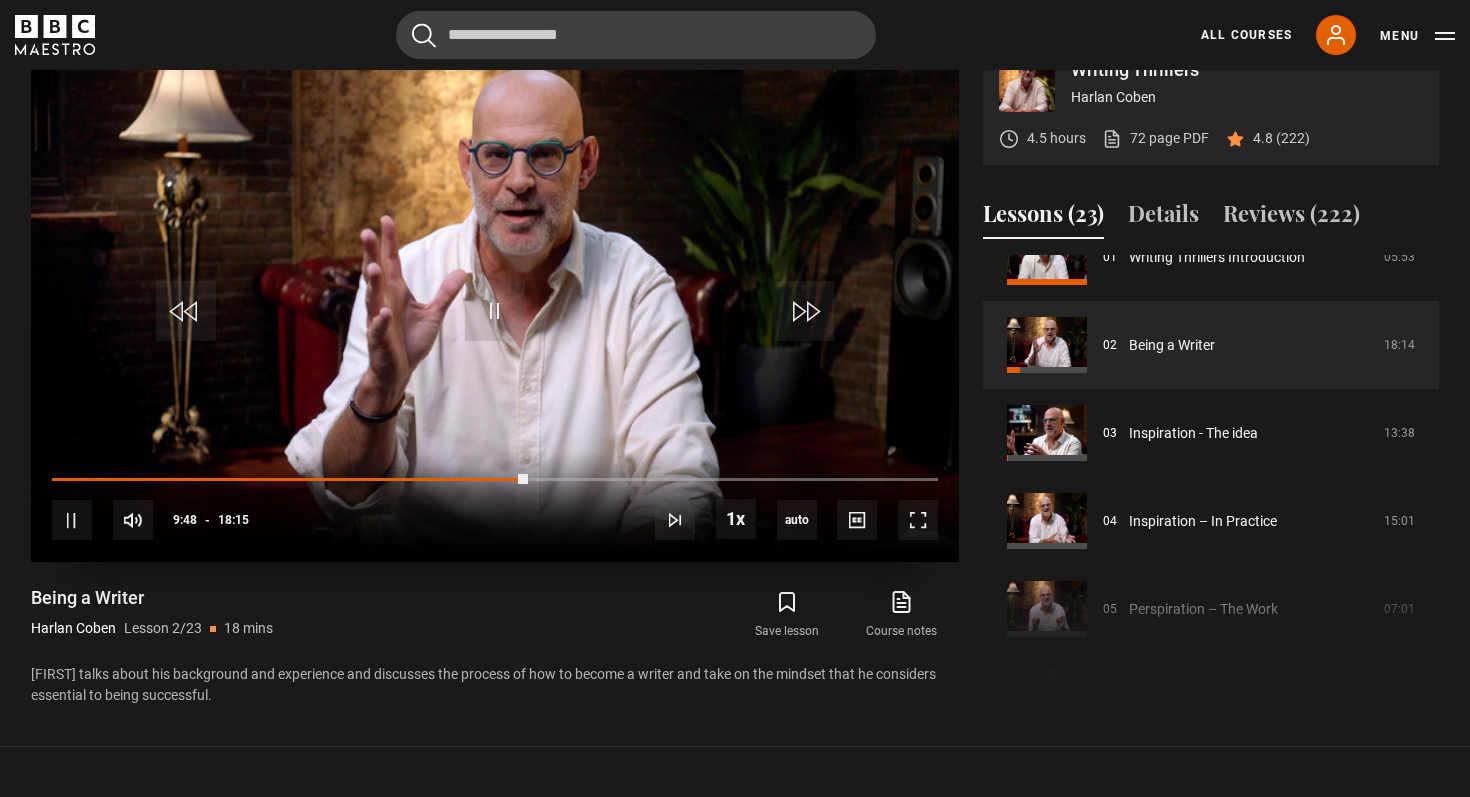 drag, startPoint x: 360, startPoint y: 475, endPoint x: 396, endPoint y: 475, distance: 36 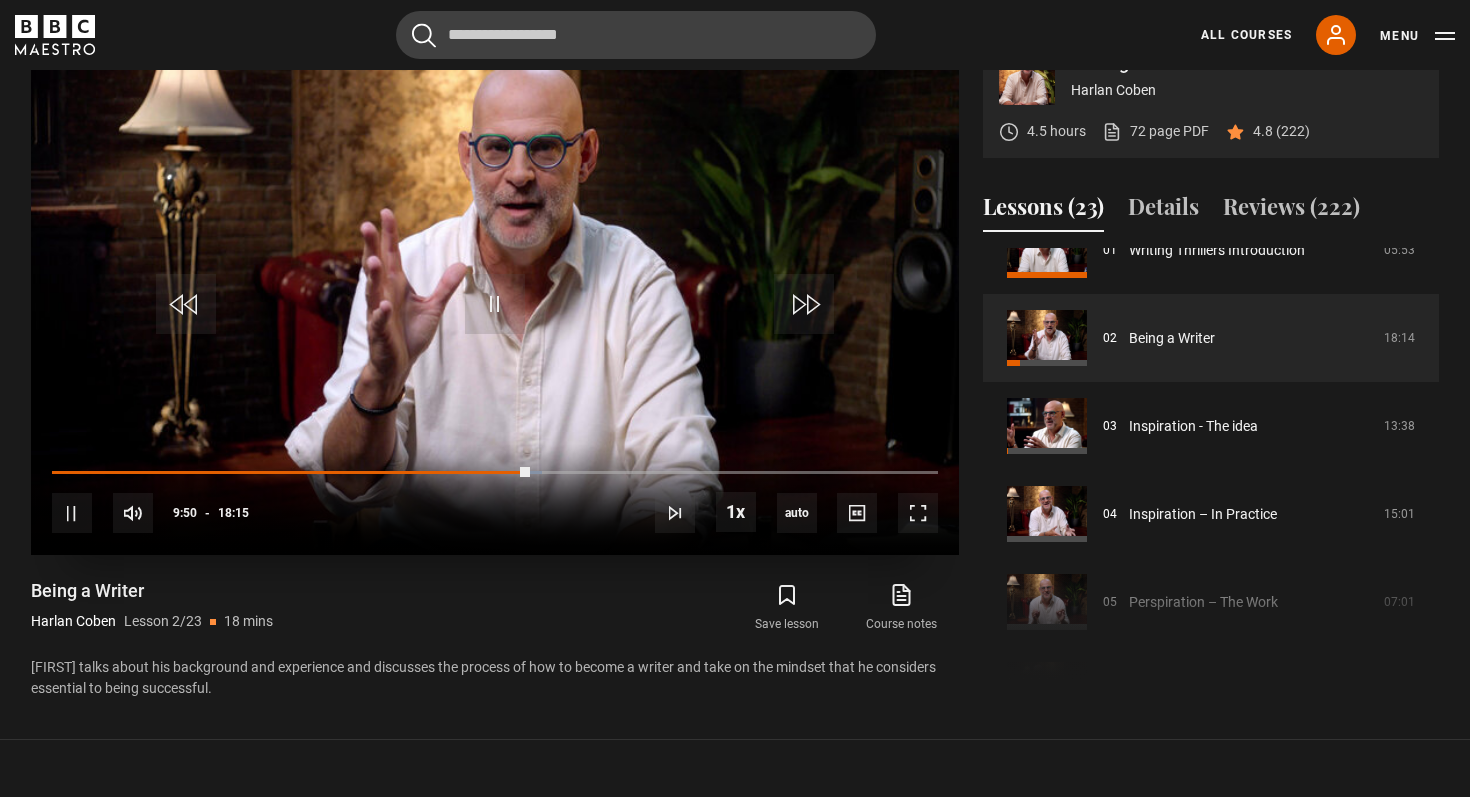 scroll, scrollTop: 889, scrollLeft: 0, axis: vertical 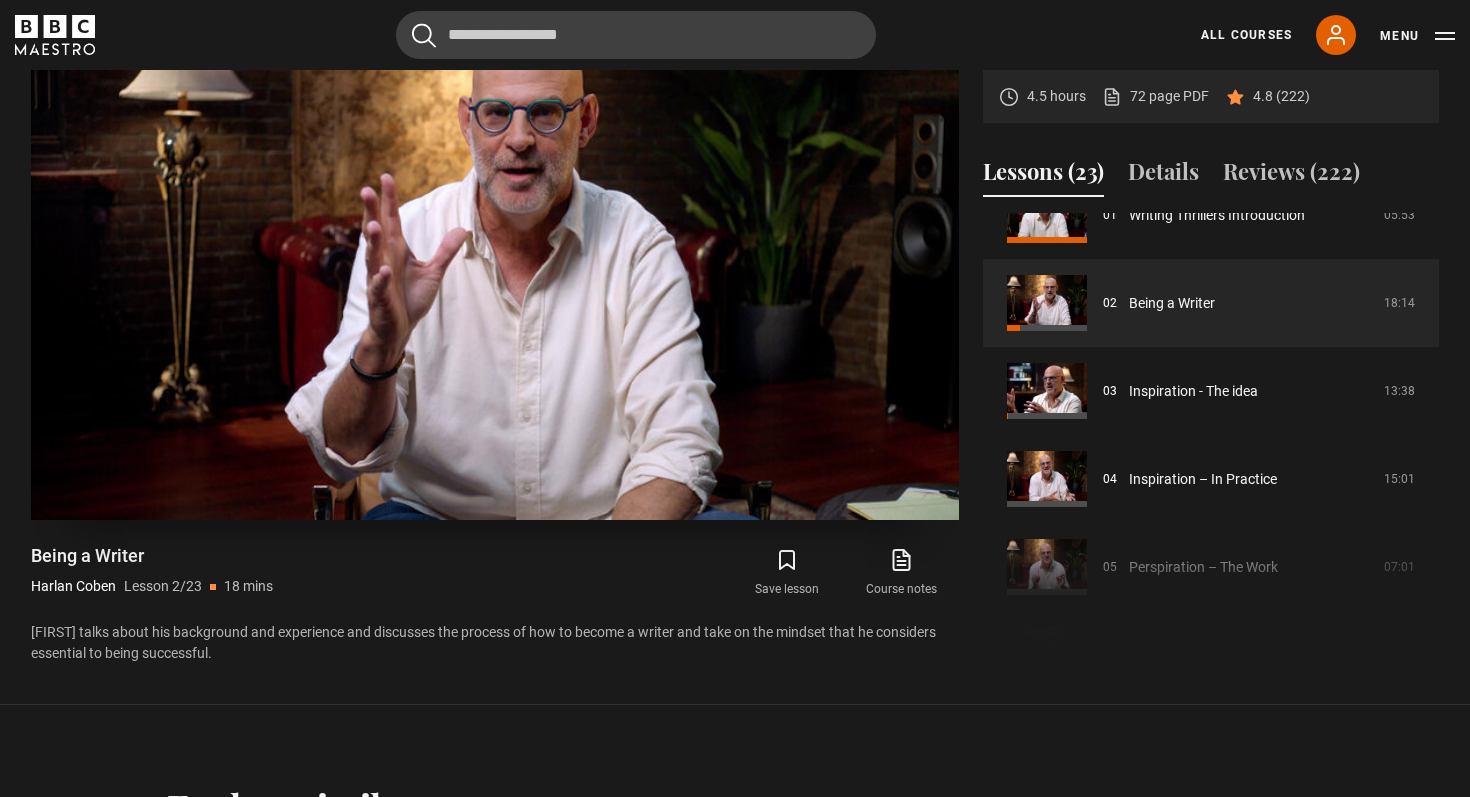 click on "10s Skip Back 10 seconds Pause 10s Skip Forward 10 seconds Loaded :  60.73% 13:09 10:05 Pause Mute Current Time  10:04 - Duration  18:15
Harlan Coben
Lesson 2
Being a Writer
1x Playback Rate 2x 1.5x 1x , selected 0.5x auto Quality 360p 720p 1080p 2160p Auto , selected Captions captions off , selected English  Captions" at bounding box center (495, 464) 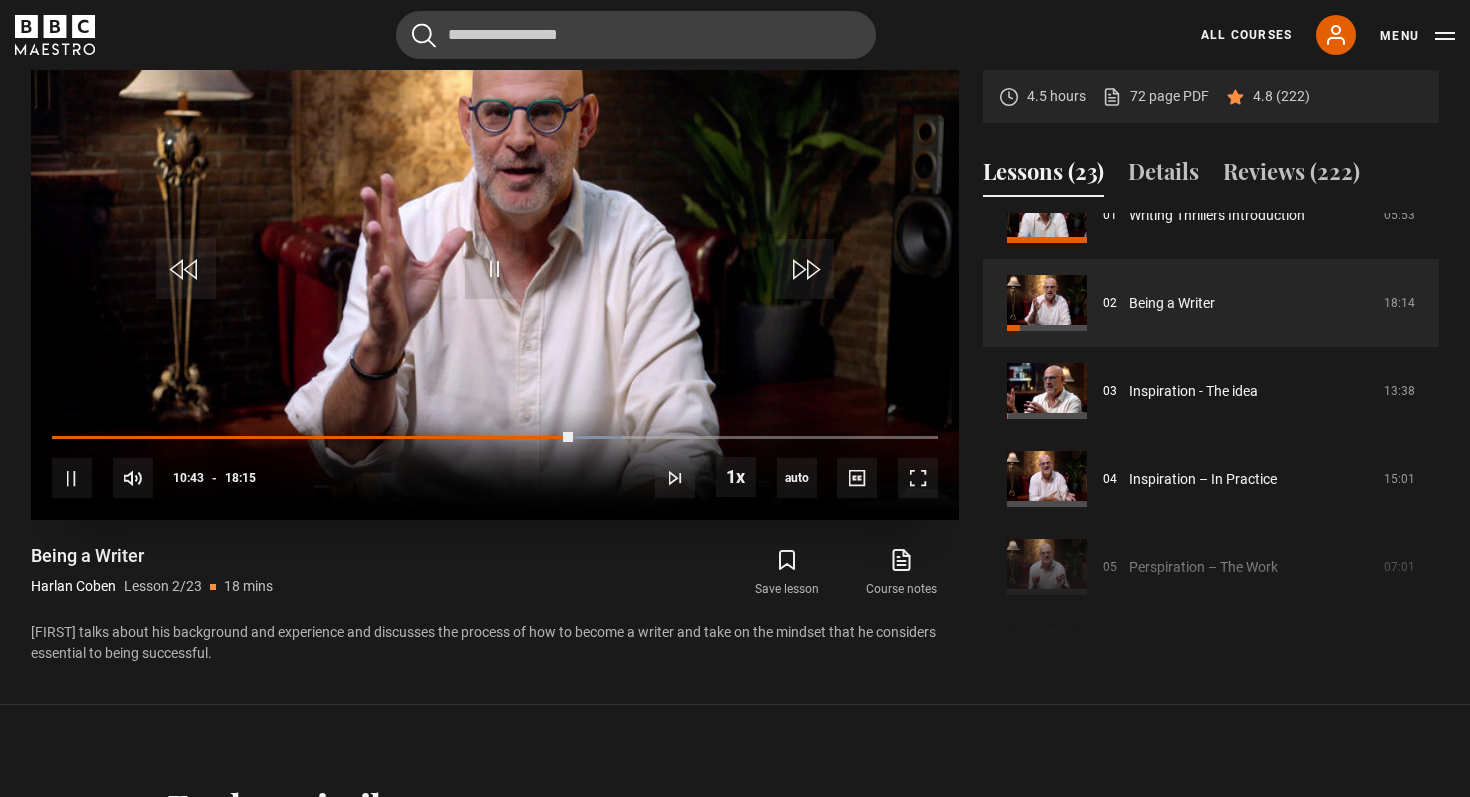 drag, startPoint x: 573, startPoint y: 429, endPoint x: 729, endPoint y: 429, distance: 156 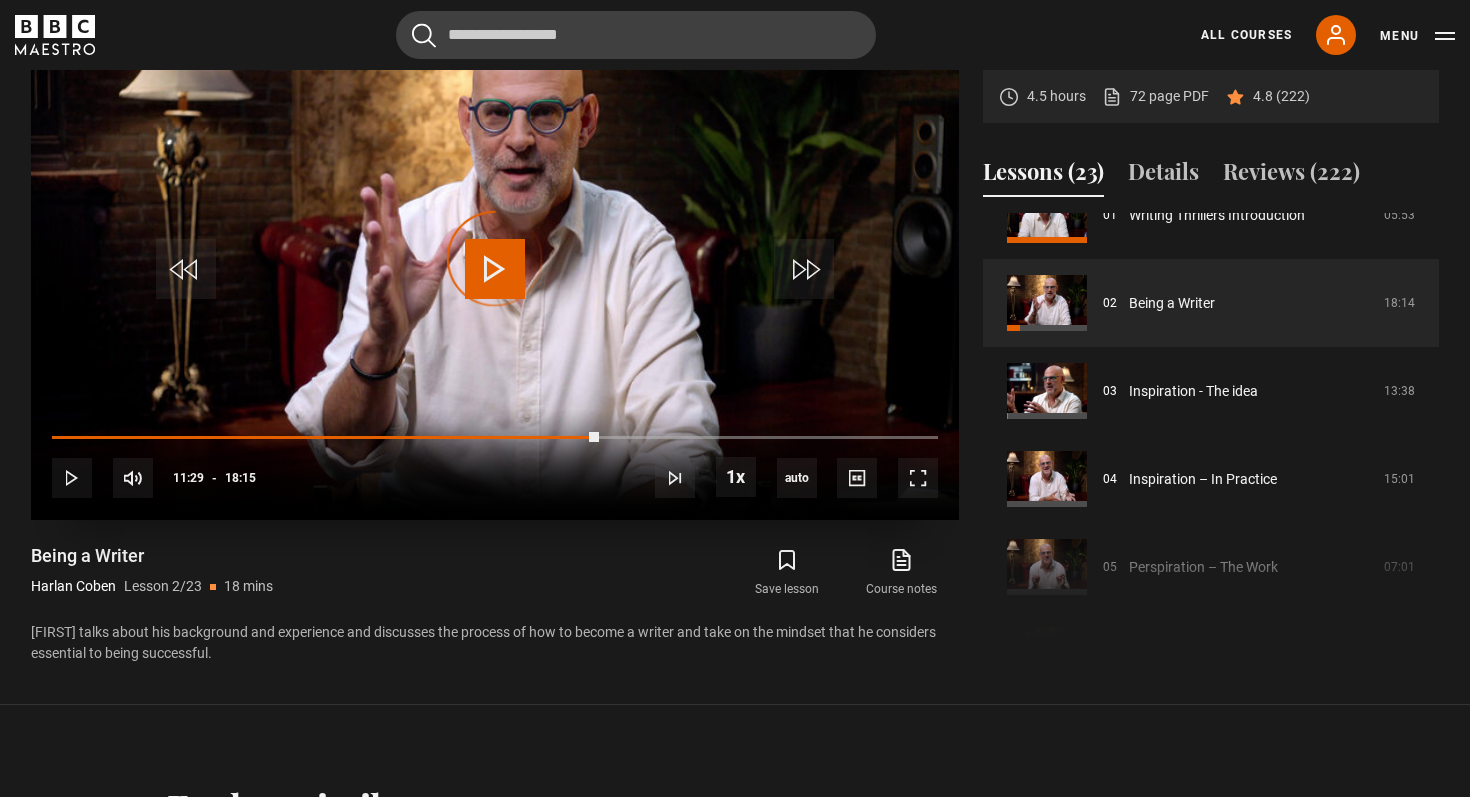 drag, startPoint x: 571, startPoint y: 436, endPoint x: 719, endPoint y: 433, distance: 148.0304 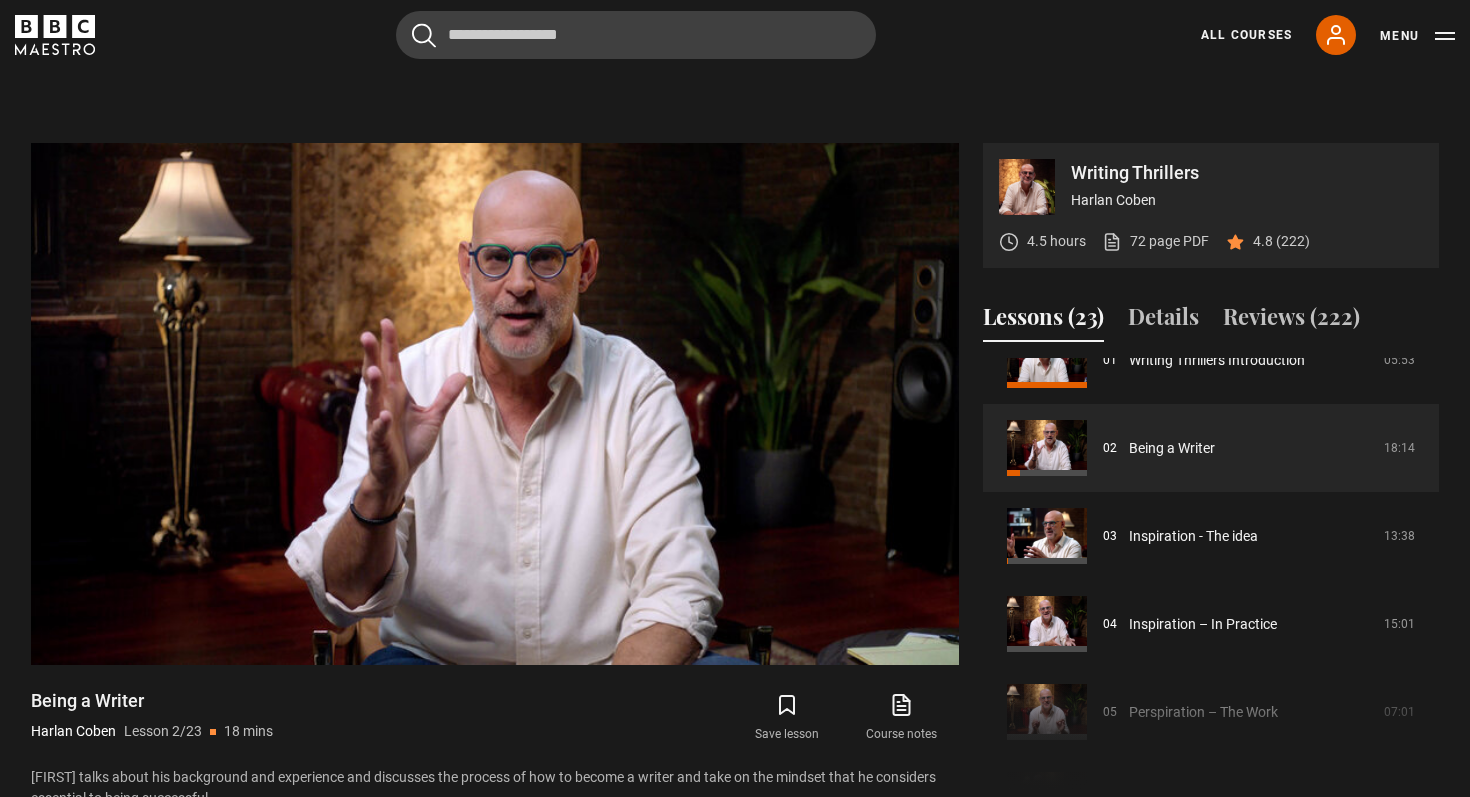 scroll, scrollTop: 761, scrollLeft: 0, axis: vertical 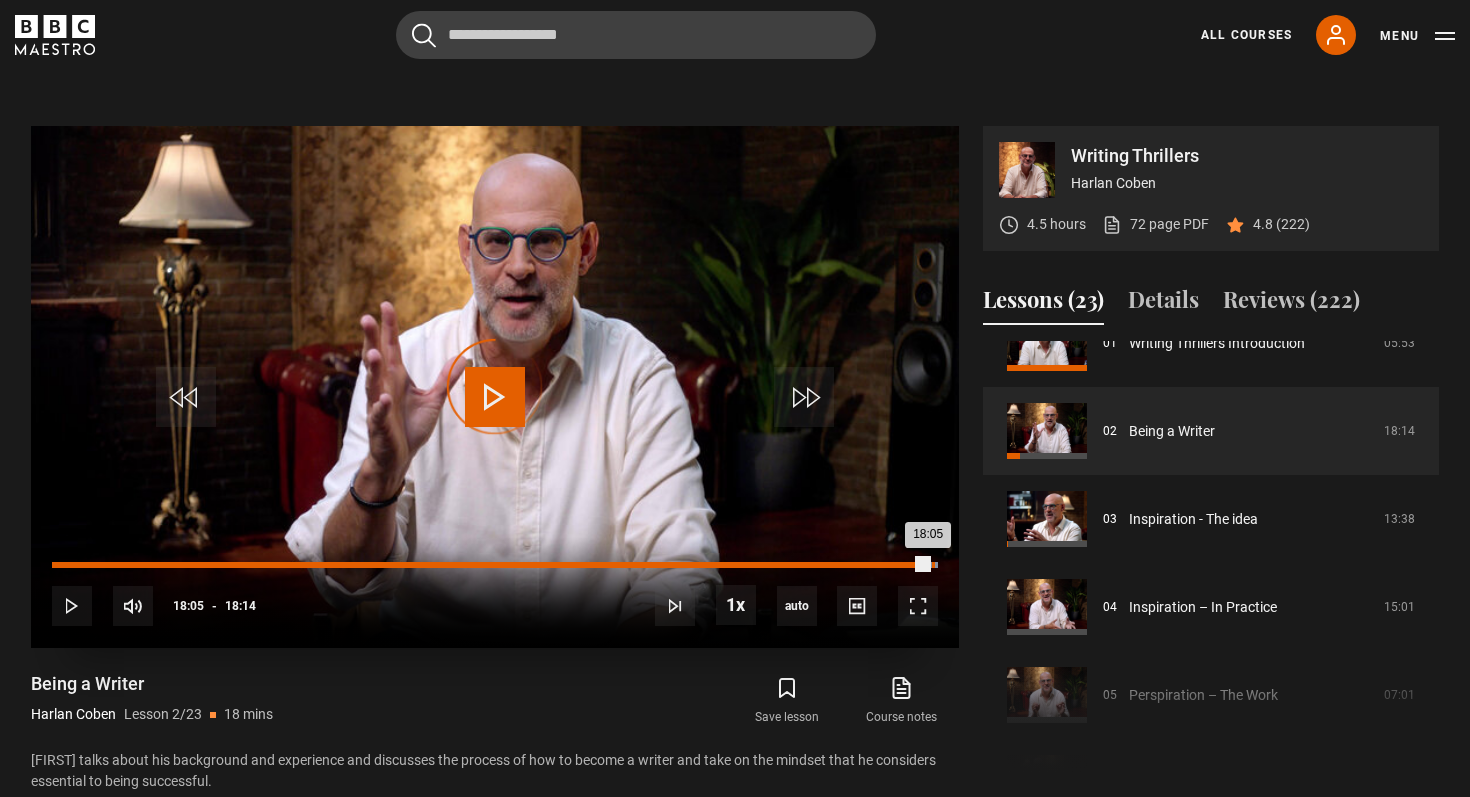drag, startPoint x: 888, startPoint y: 566, endPoint x: 936, endPoint y: 567, distance: 48.010414 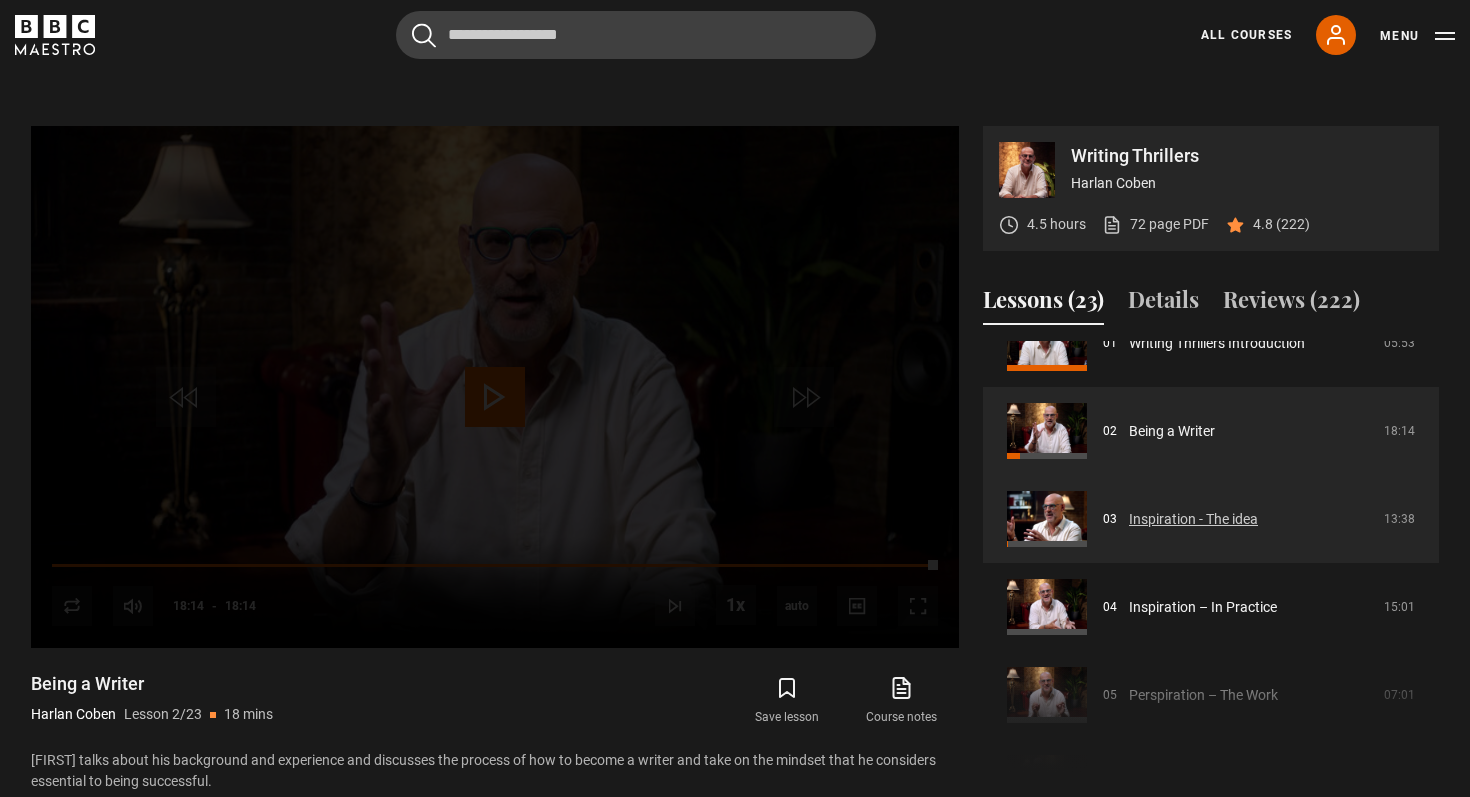 click on "Inspiration - The idea" at bounding box center [1193, 519] 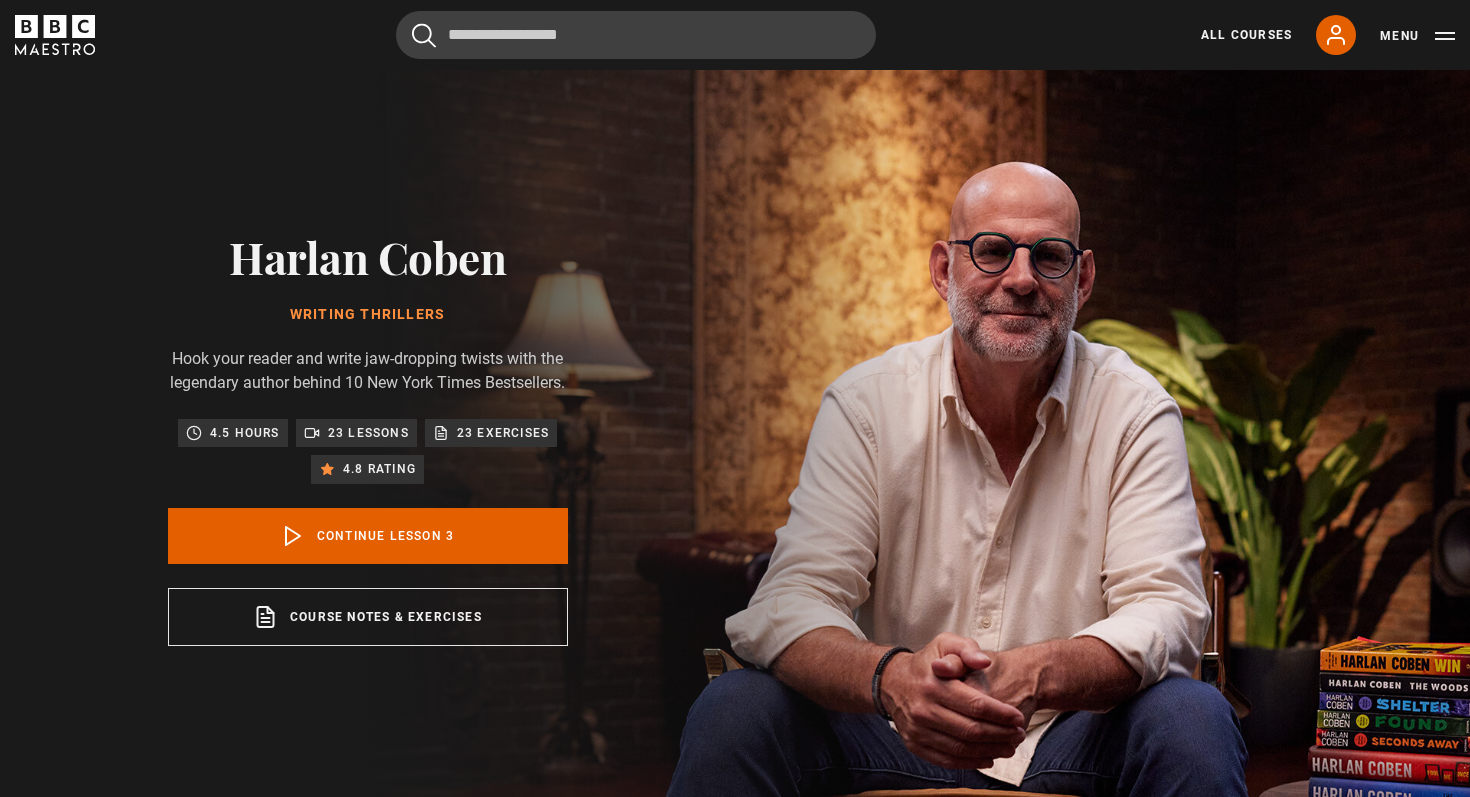 scroll, scrollTop: 847, scrollLeft: 0, axis: vertical 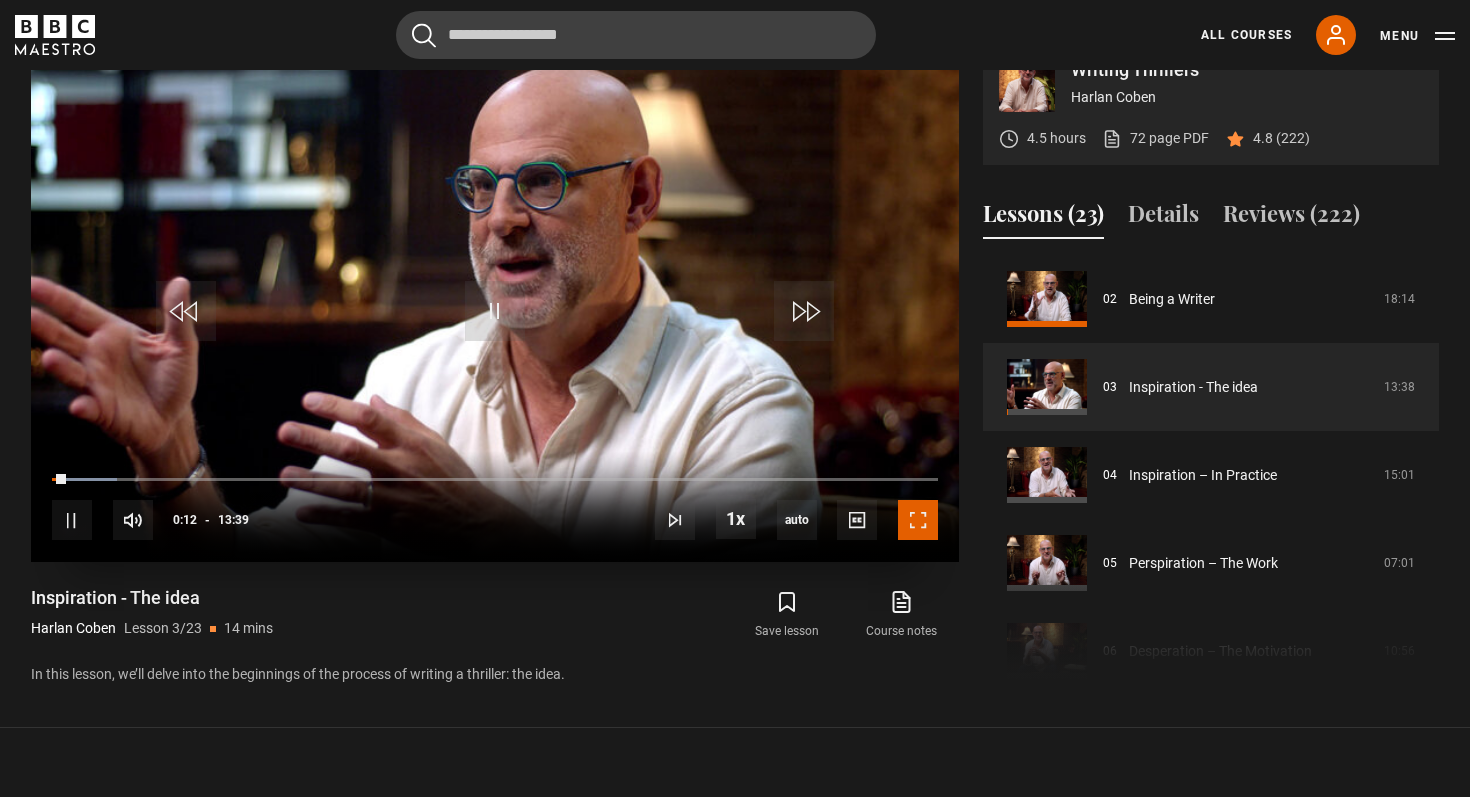 click at bounding box center [918, 520] 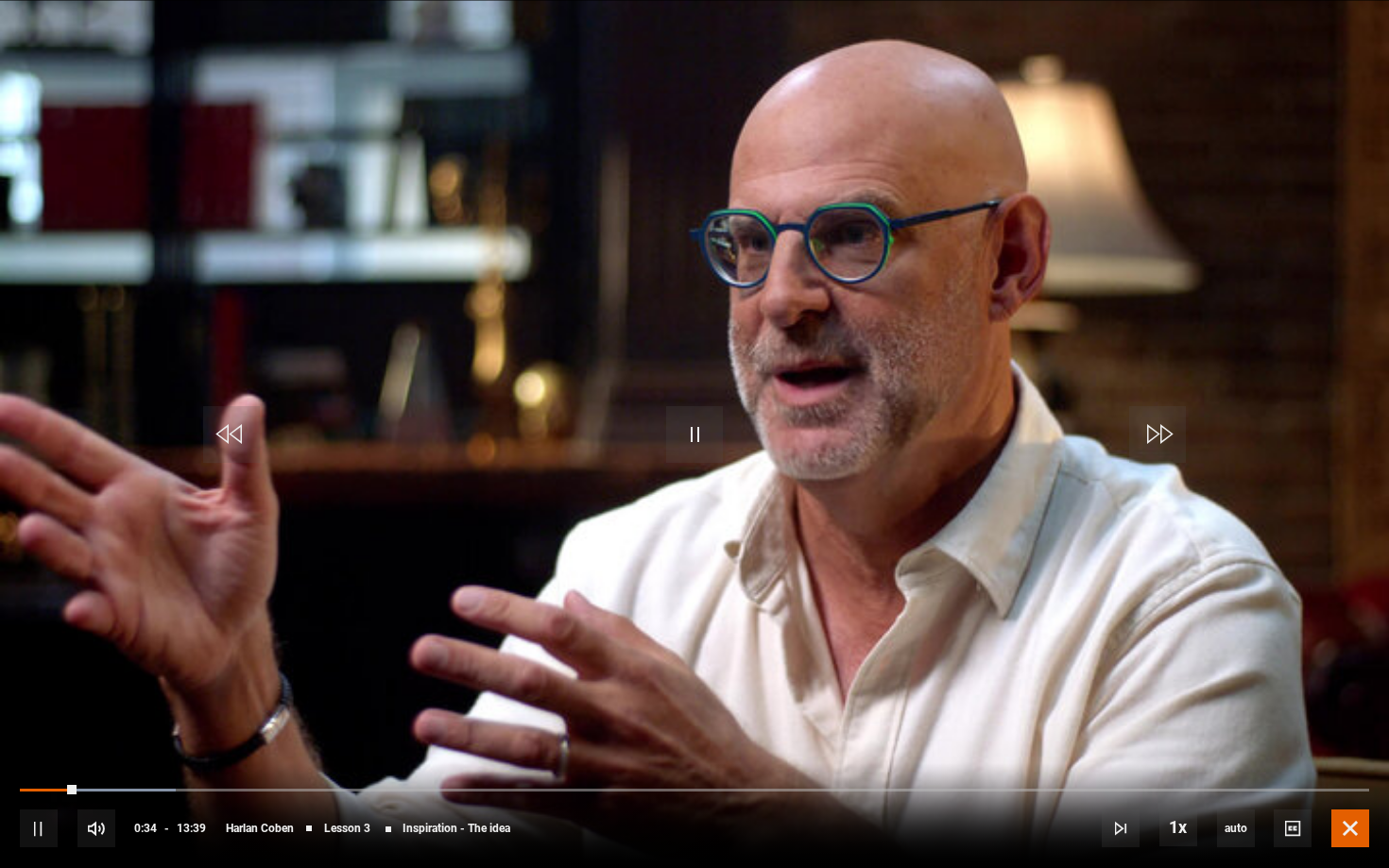 click at bounding box center [1350, 828] 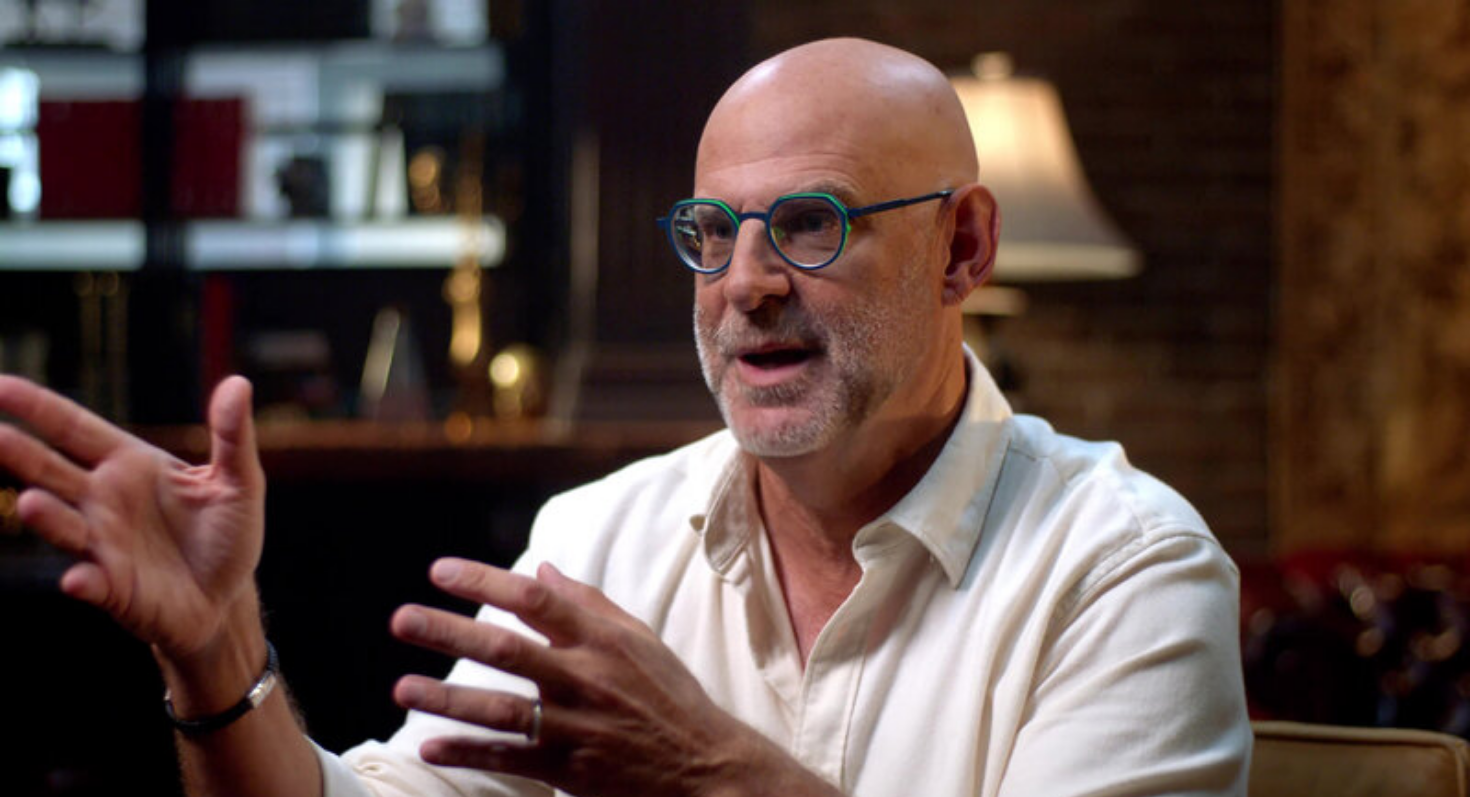 scroll, scrollTop: 724, scrollLeft: 0, axis: vertical 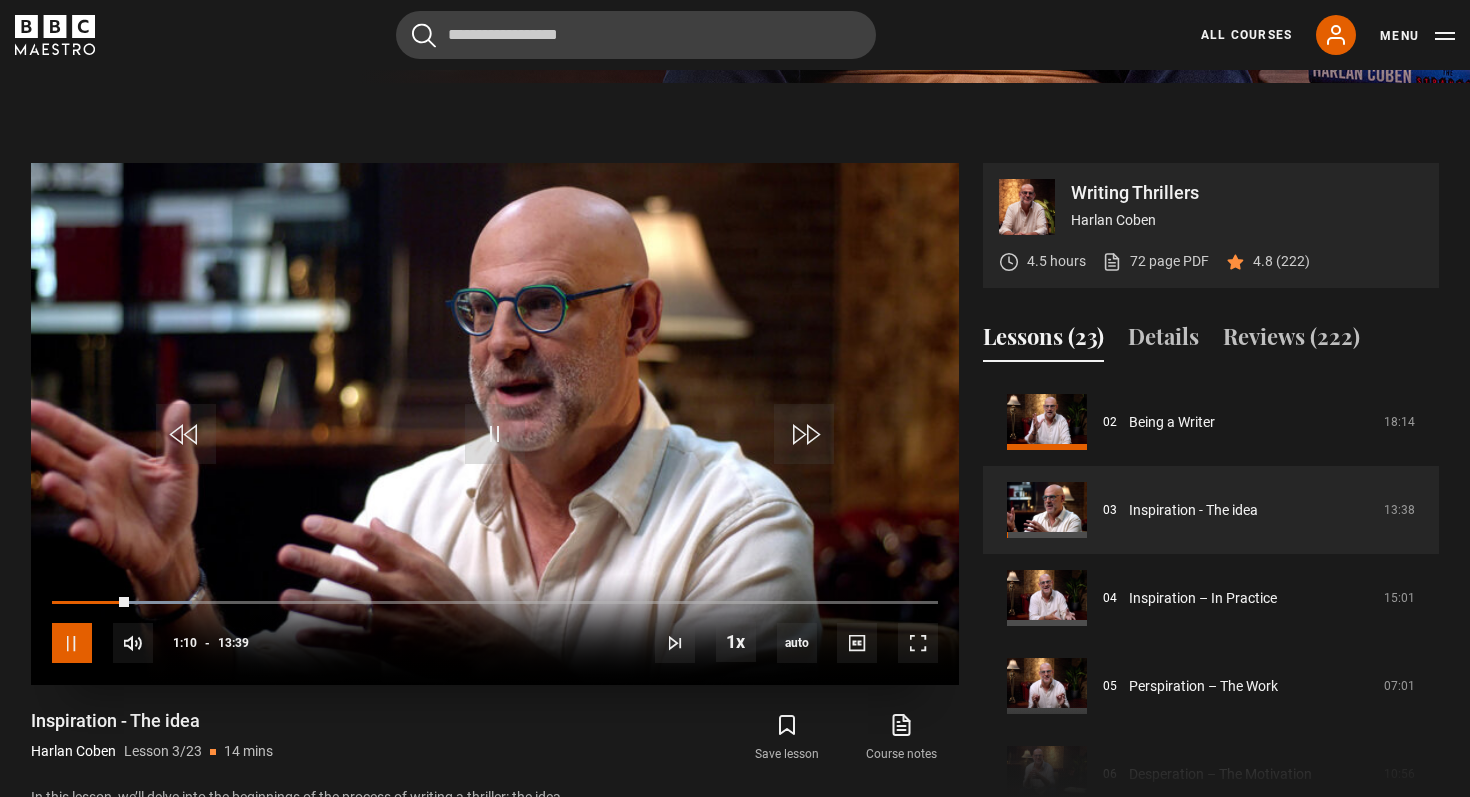click at bounding box center [72, 643] 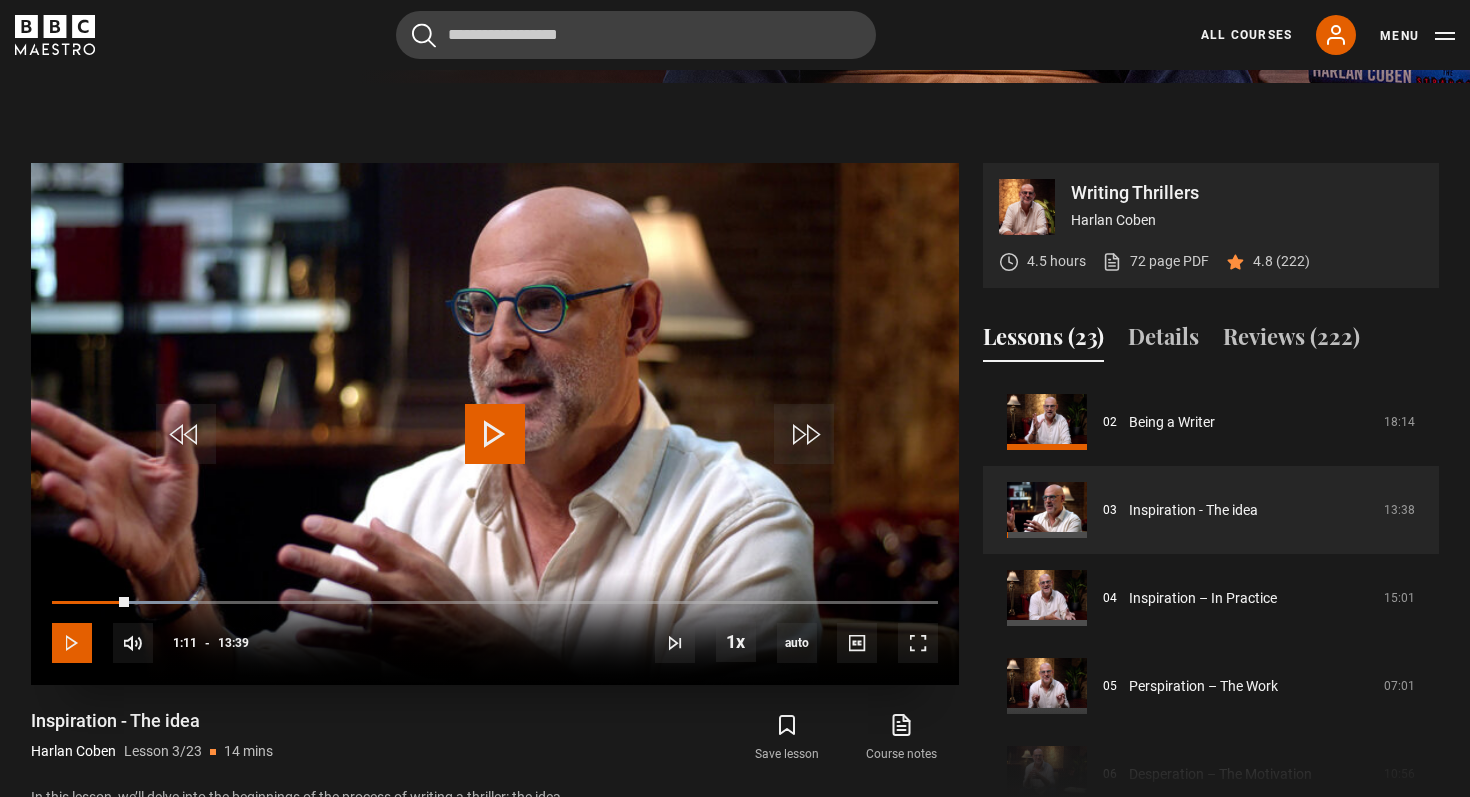 click at bounding box center [72, 643] 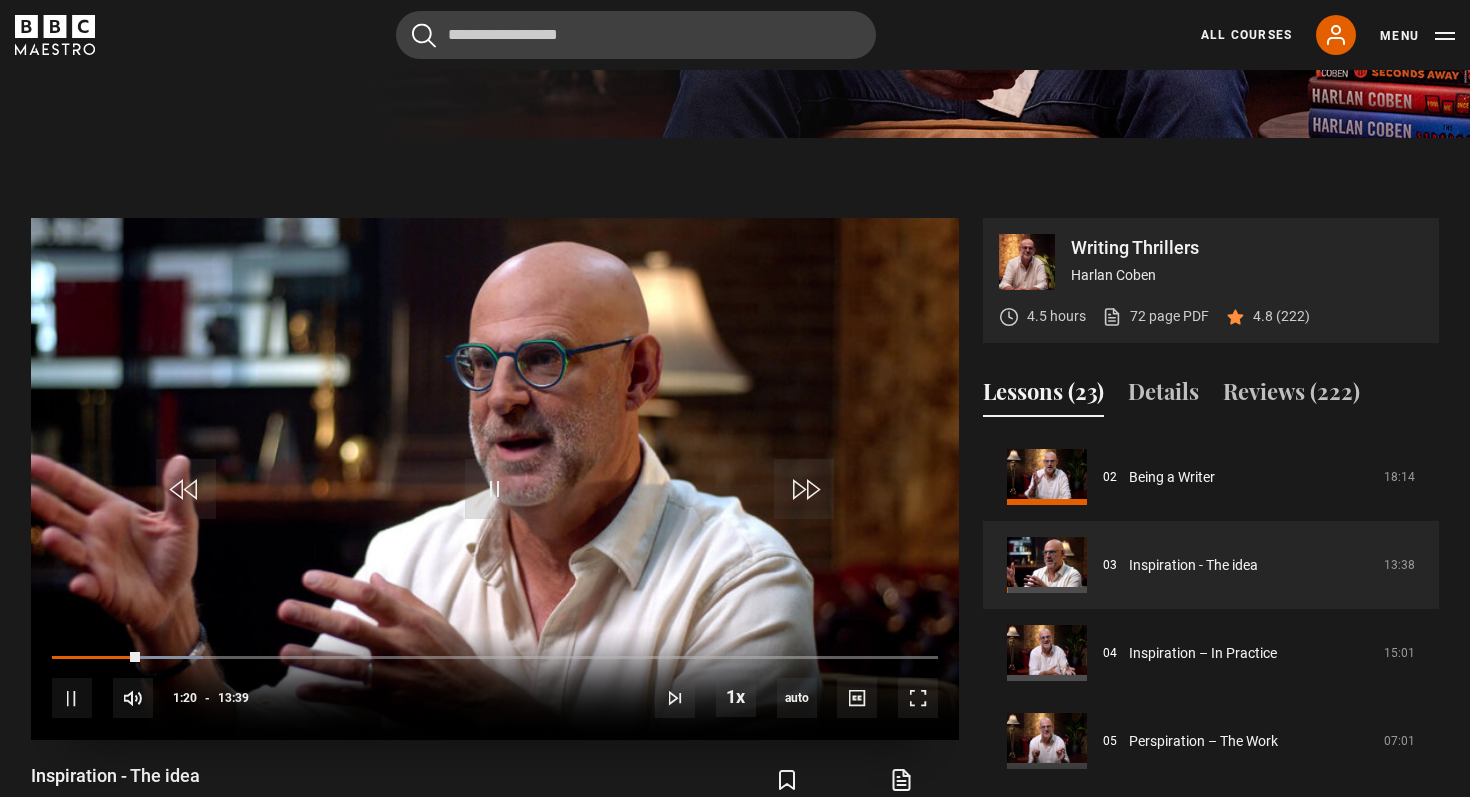 scroll, scrollTop: 668, scrollLeft: 0, axis: vertical 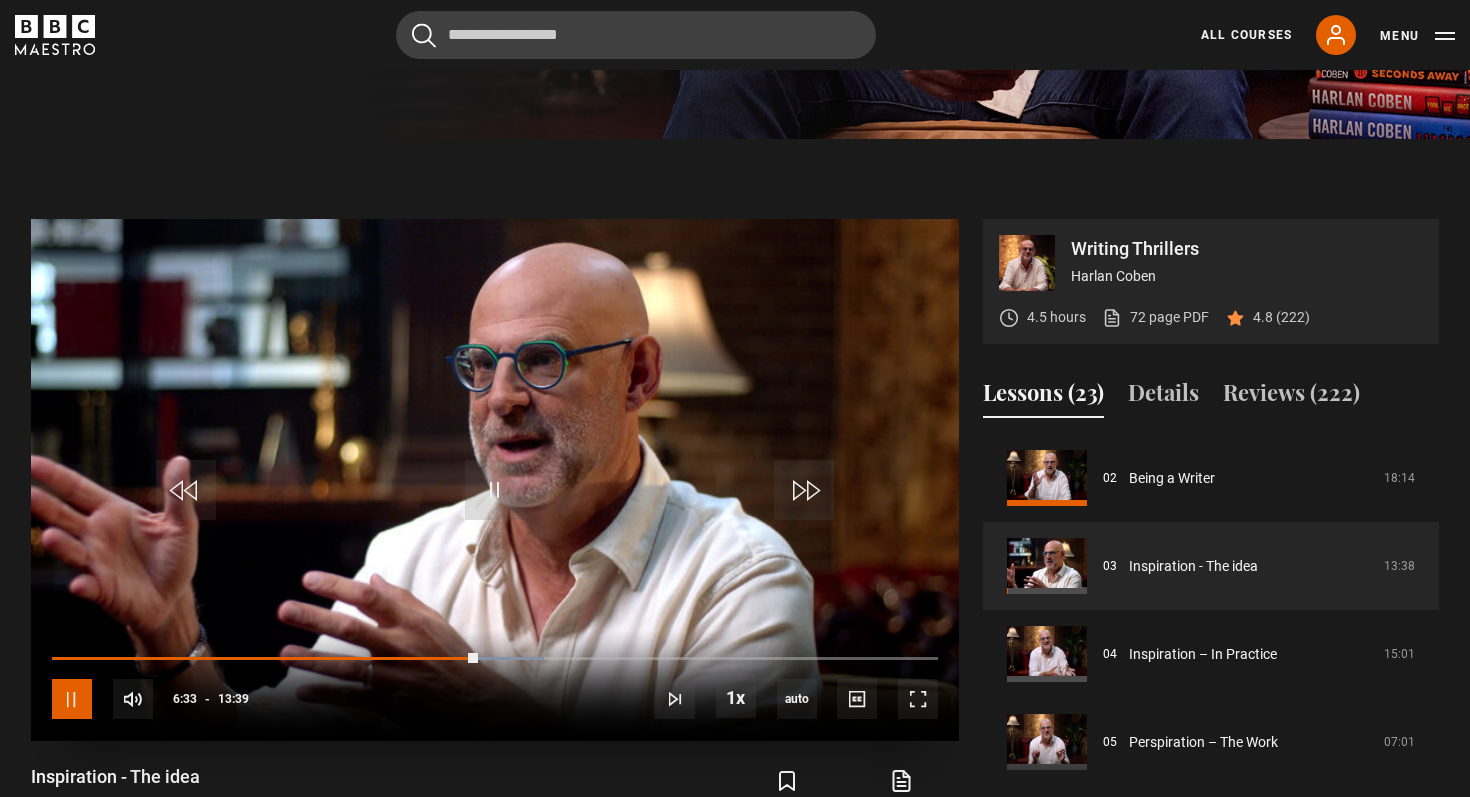 click at bounding box center [72, 699] 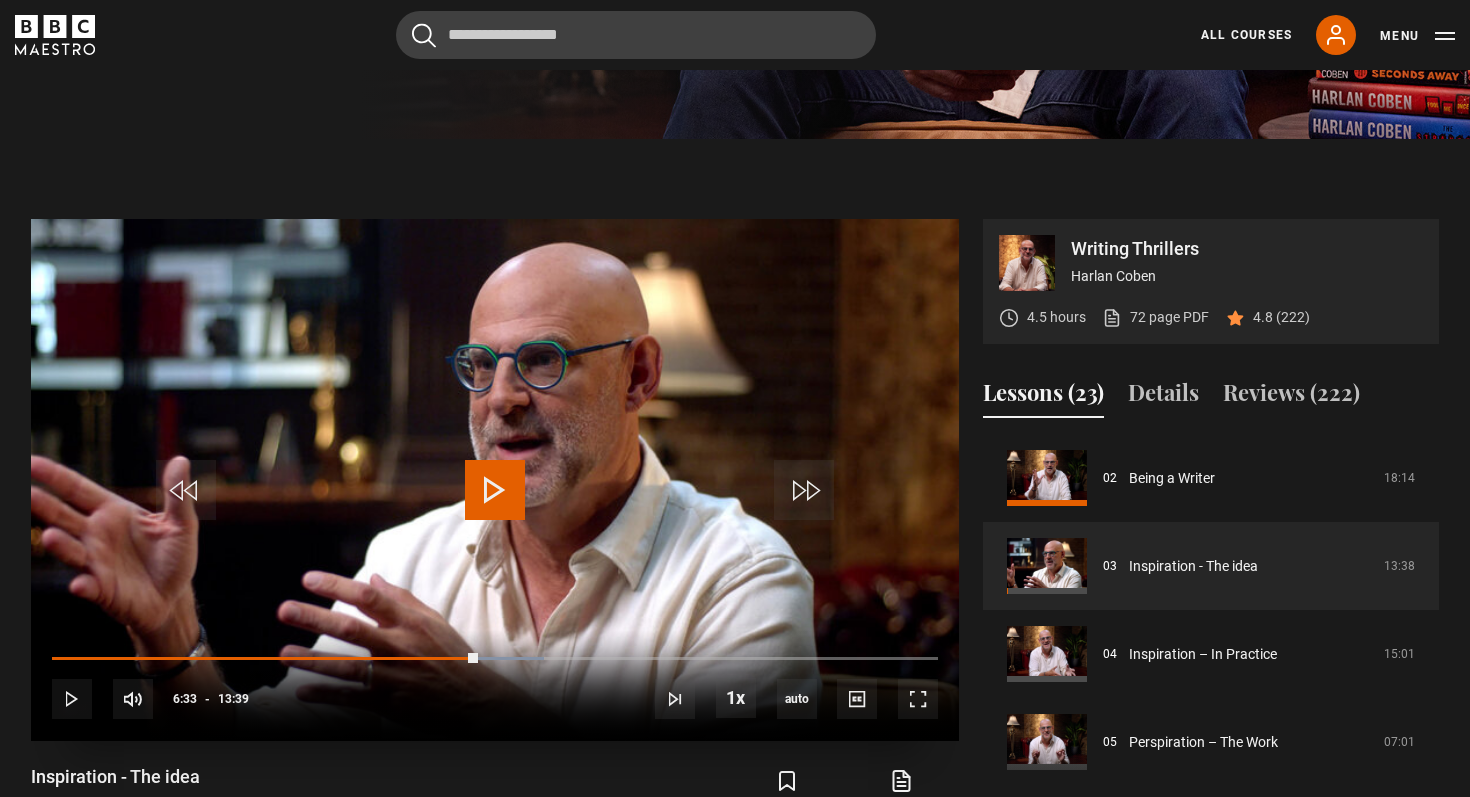 click at bounding box center [495, 490] 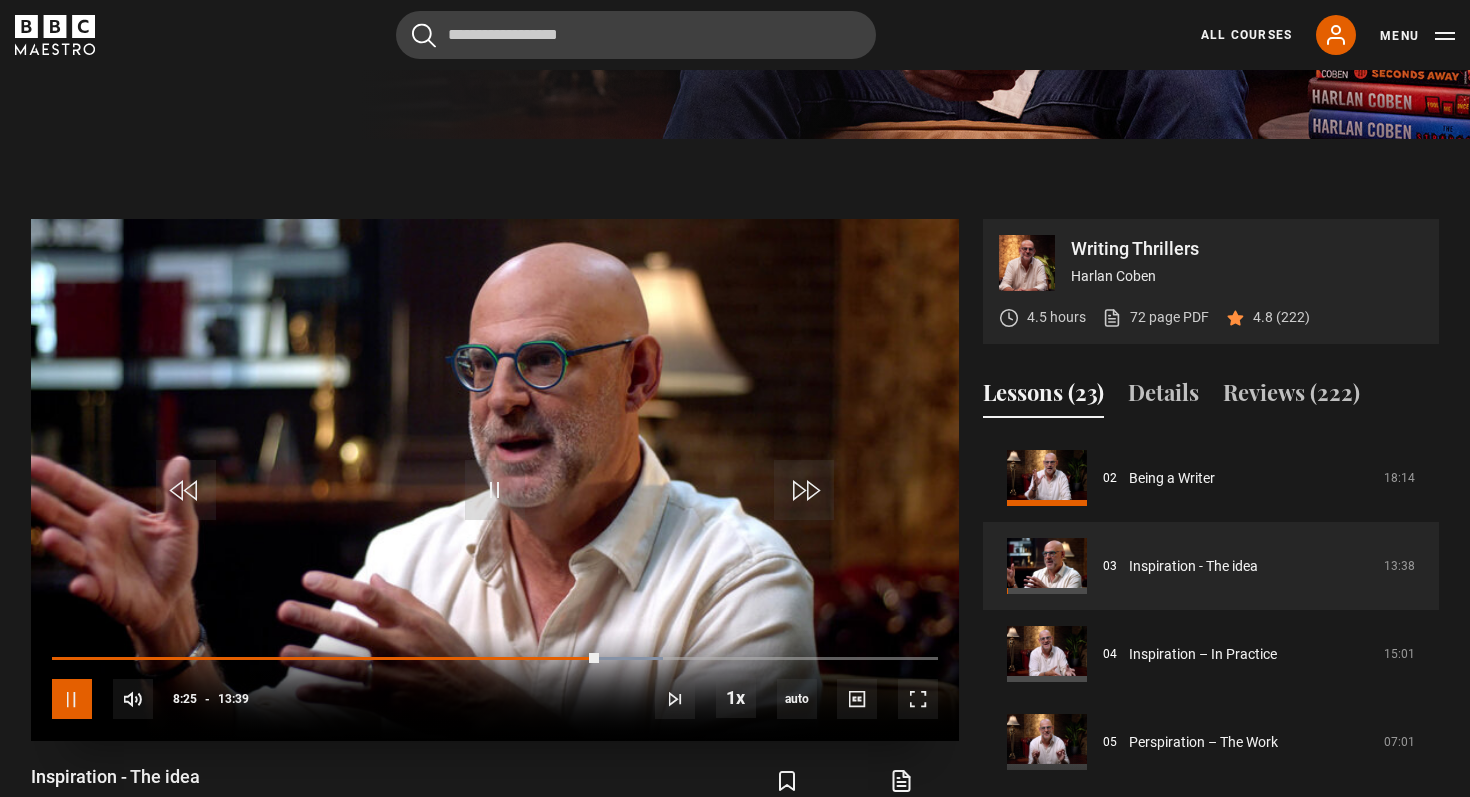 click at bounding box center [72, 699] 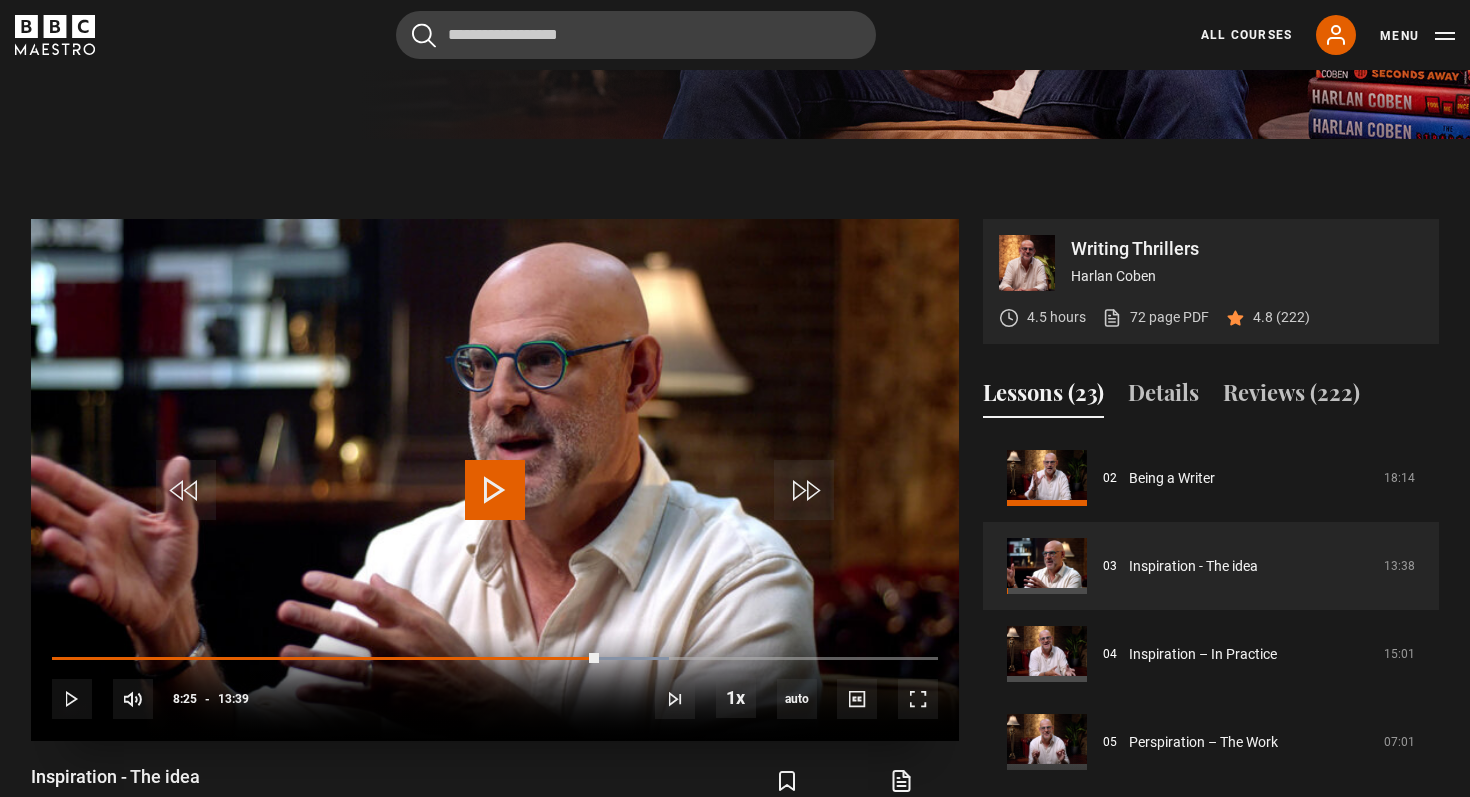 click at bounding box center (495, 490) 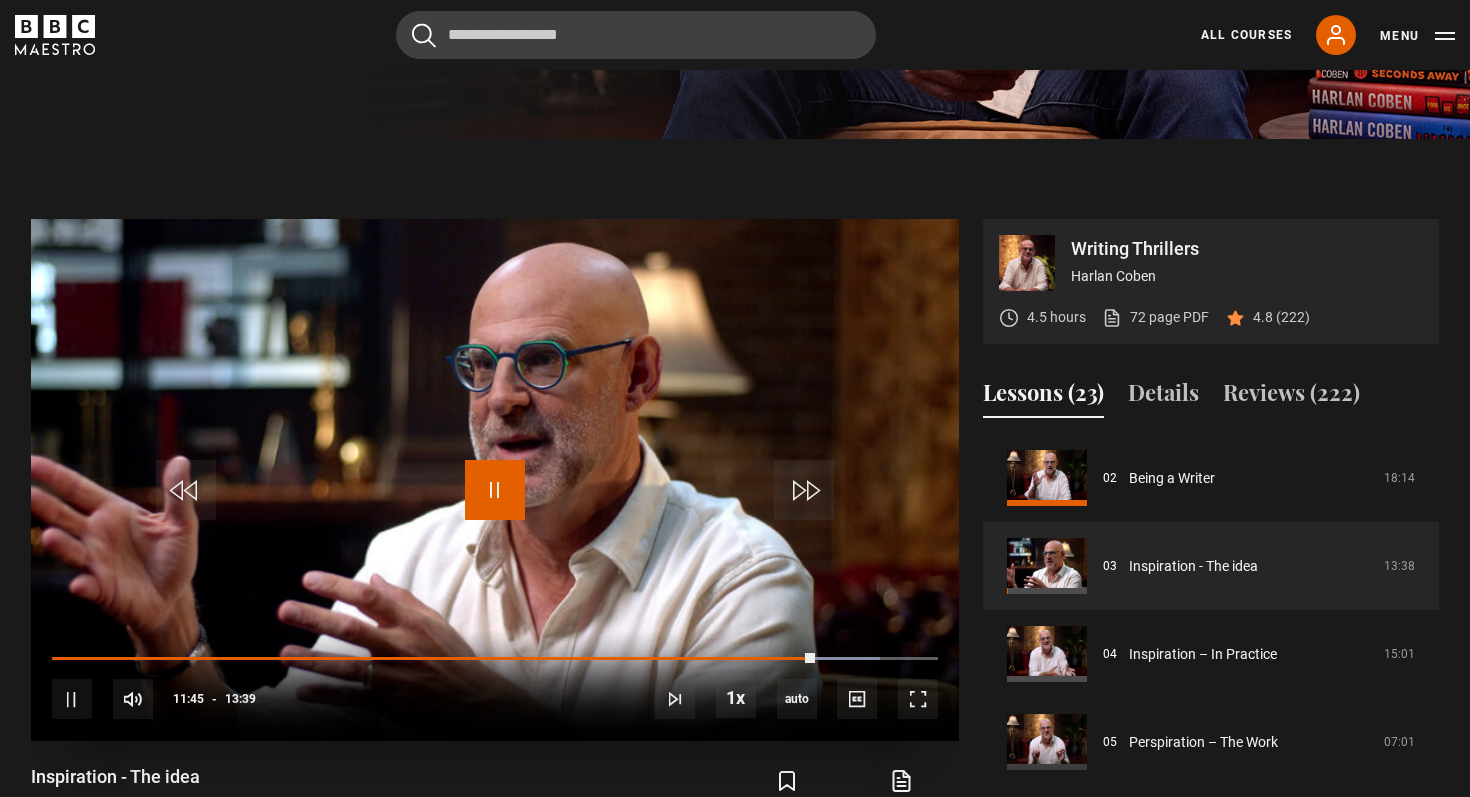 click at bounding box center [495, 490] 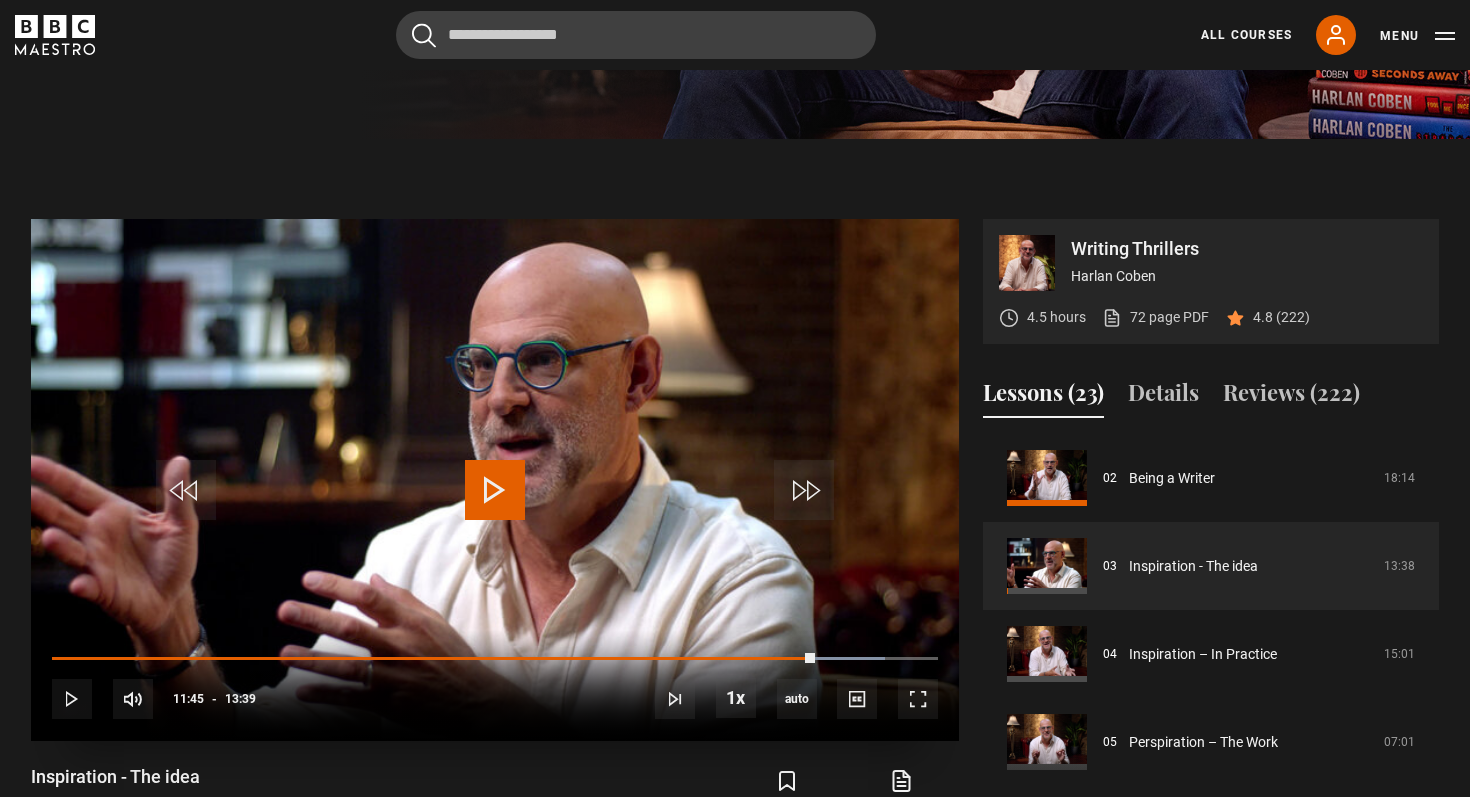 click at bounding box center (495, 490) 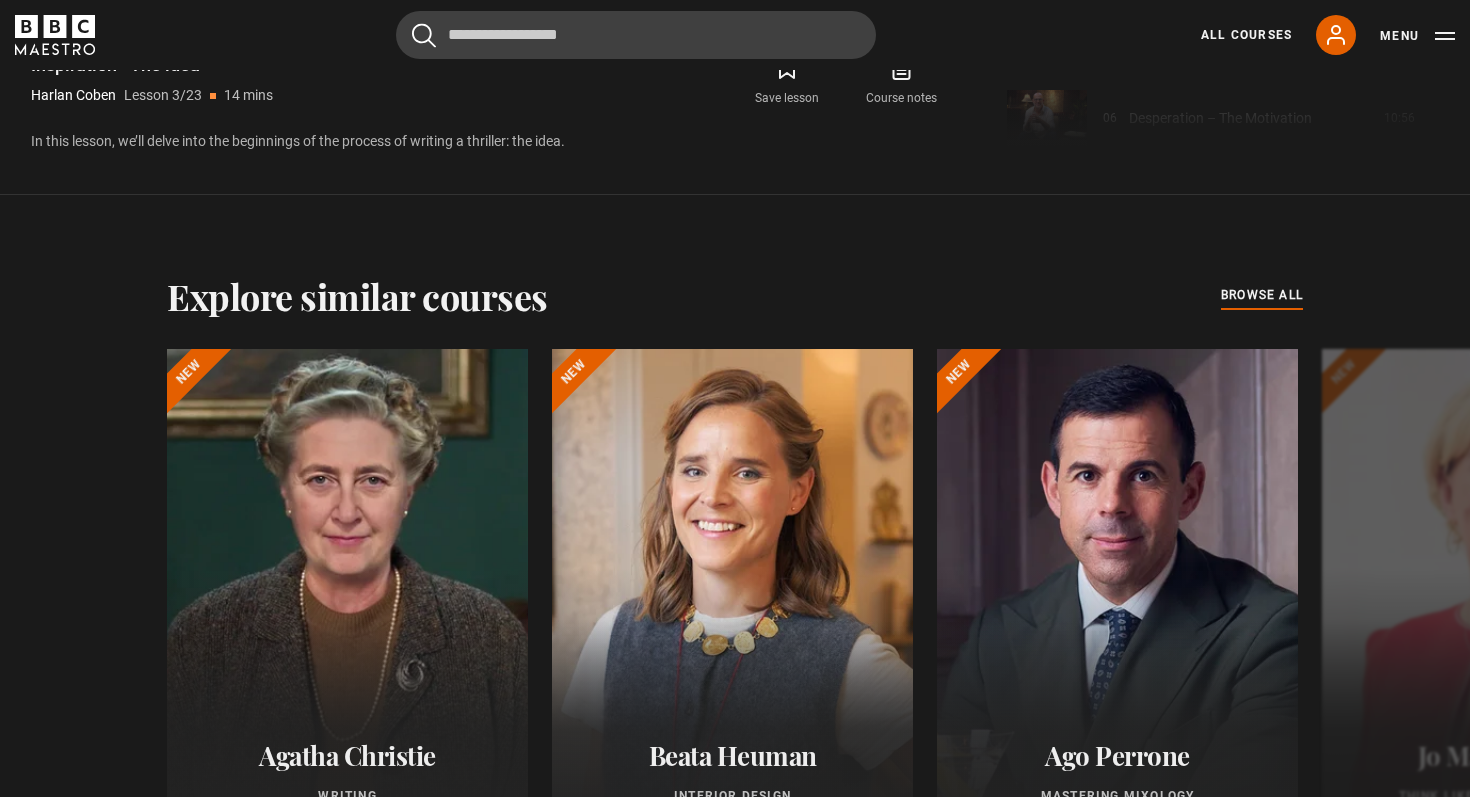scroll, scrollTop: 1520, scrollLeft: 0, axis: vertical 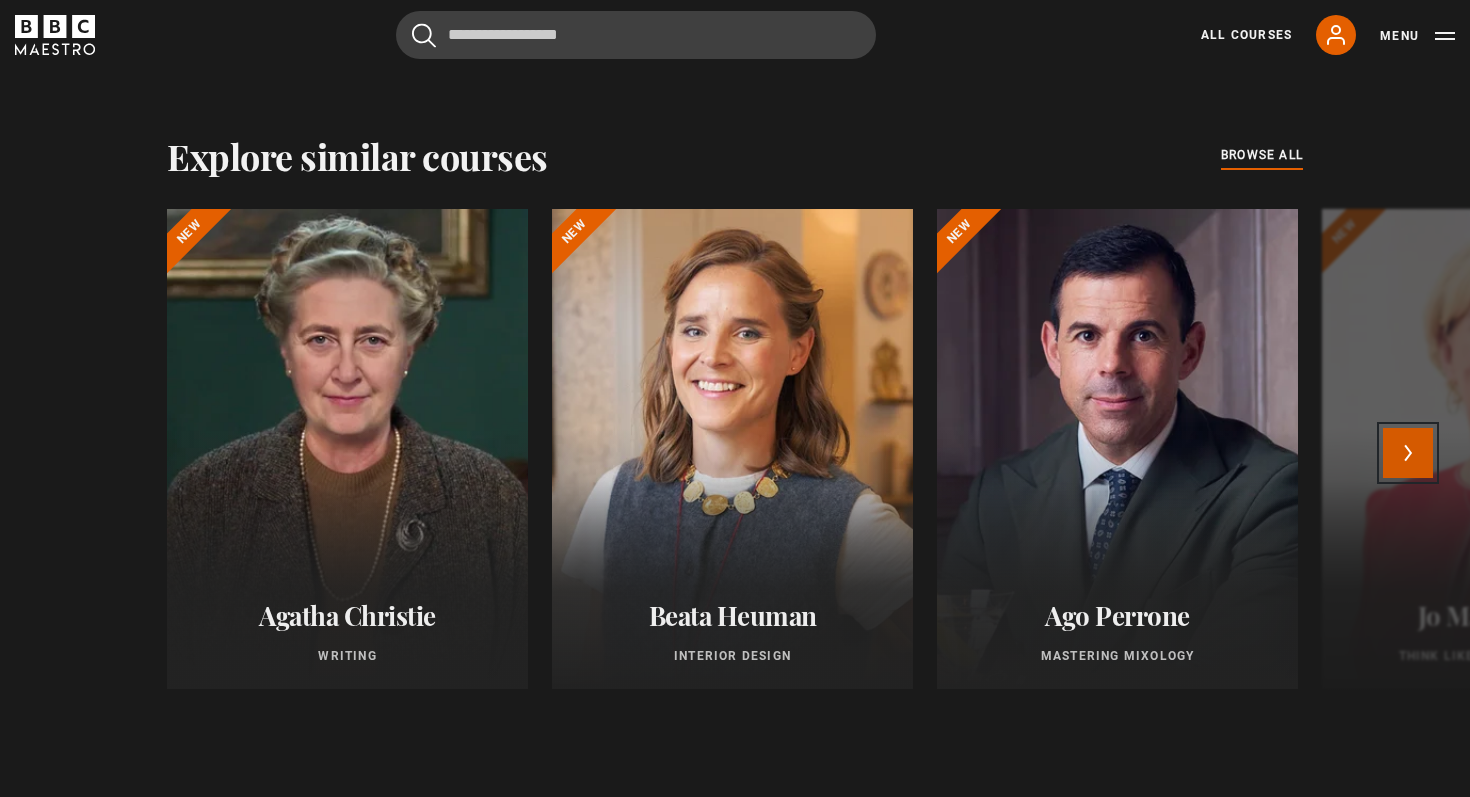 click on "Next" at bounding box center [1408, 453] 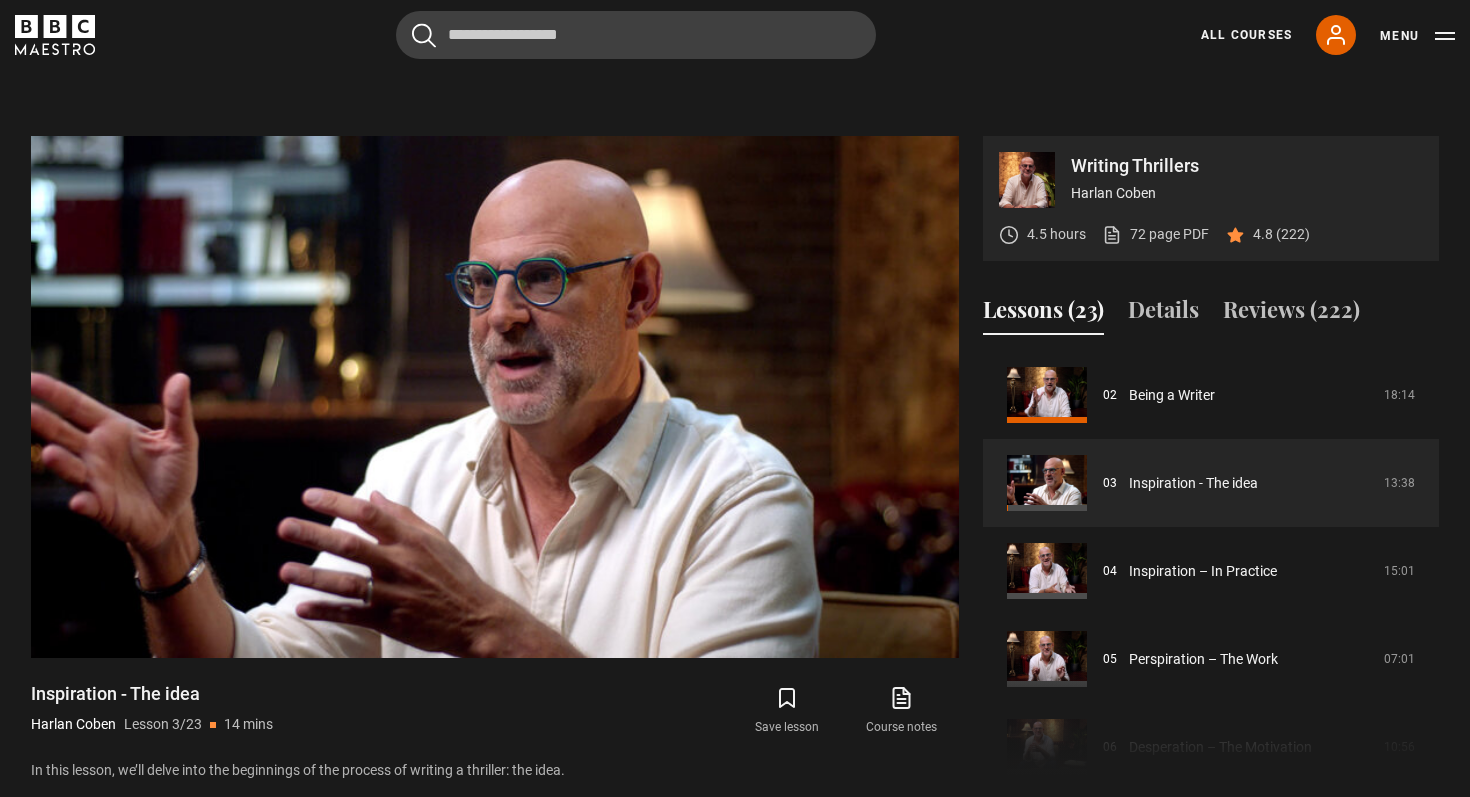 scroll, scrollTop: 732, scrollLeft: 0, axis: vertical 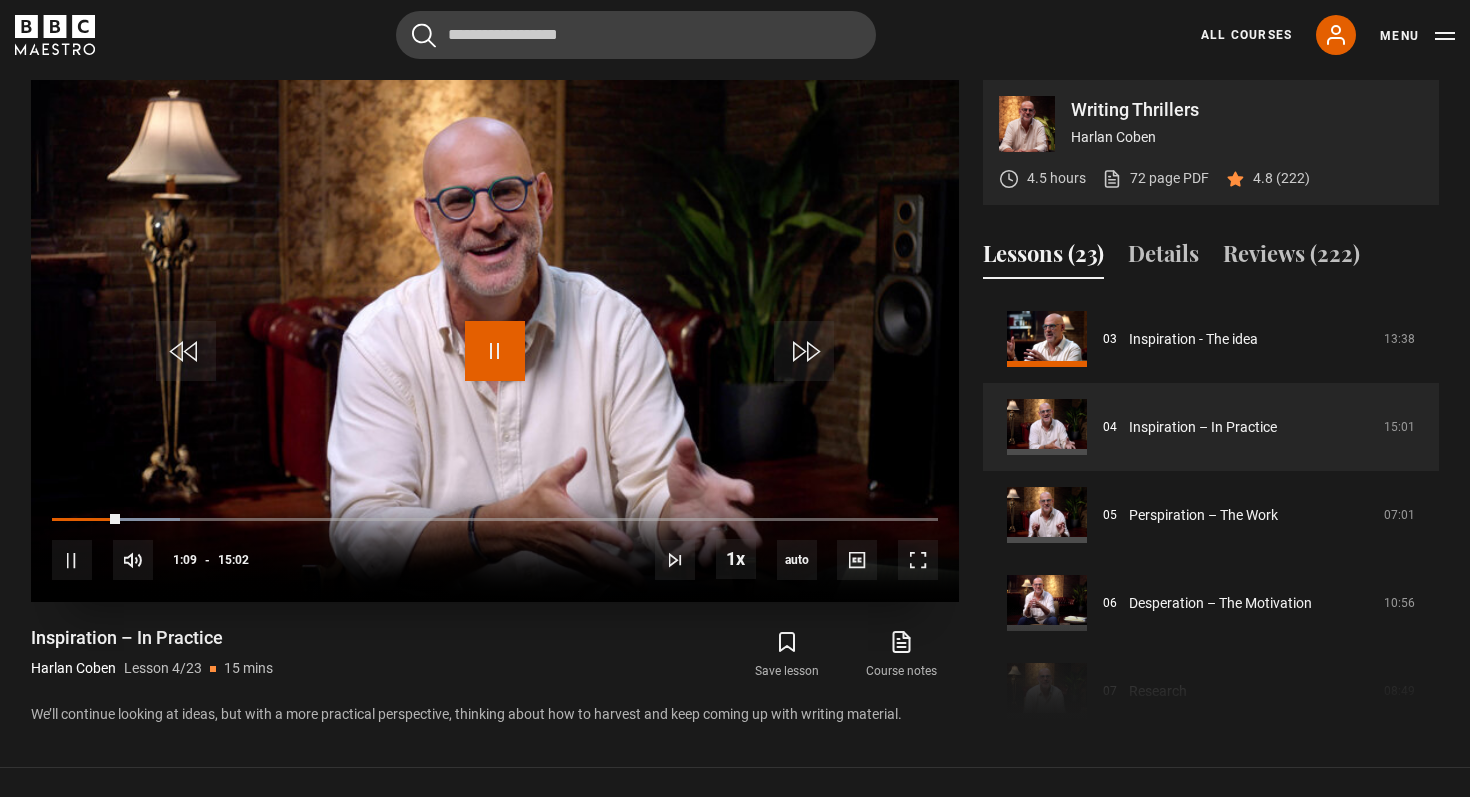click at bounding box center (495, 351) 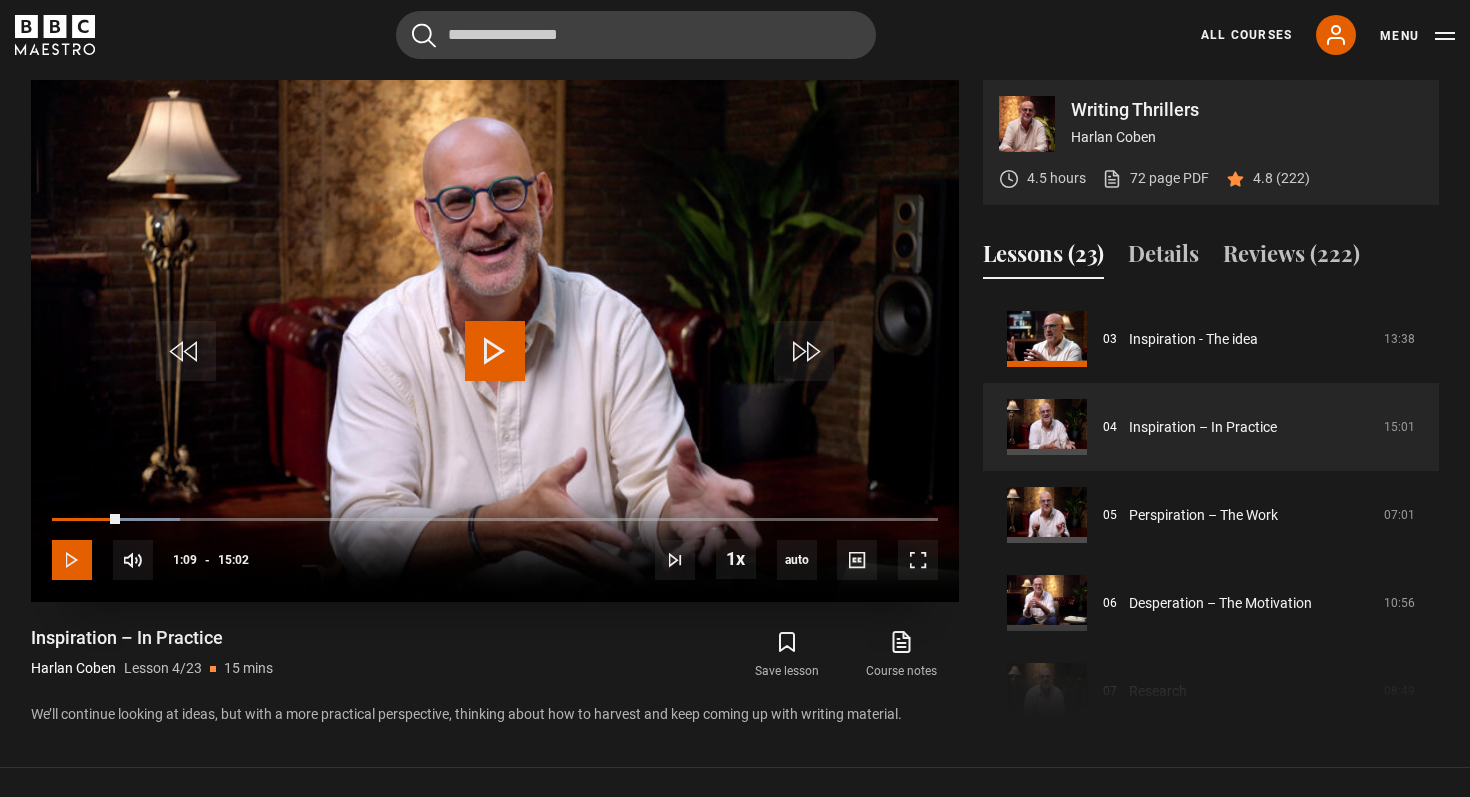 click at bounding box center (72, 560) 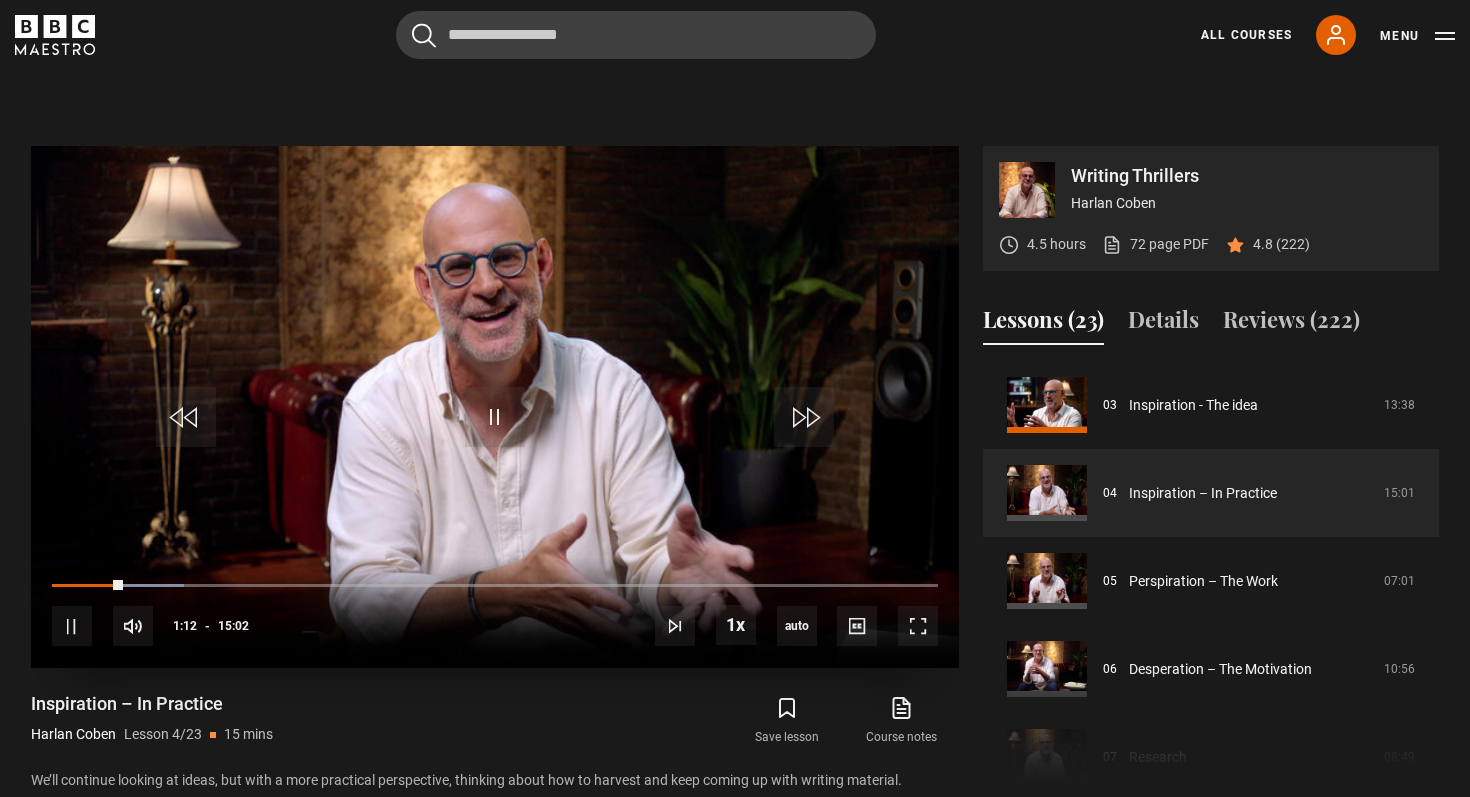 scroll, scrollTop: 746, scrollLeft: 0, axis: vertical 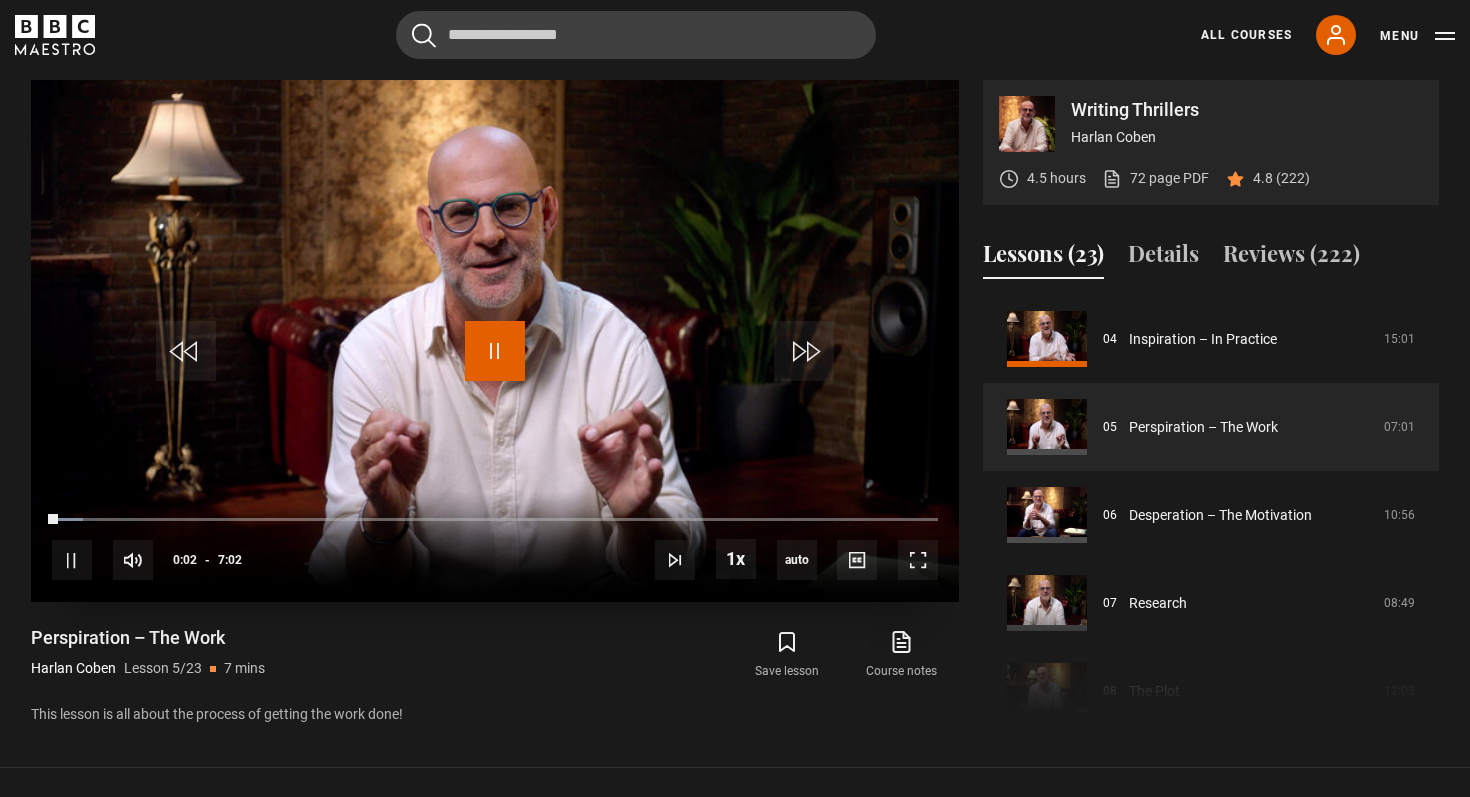 click at bounding box center [495, 351] 